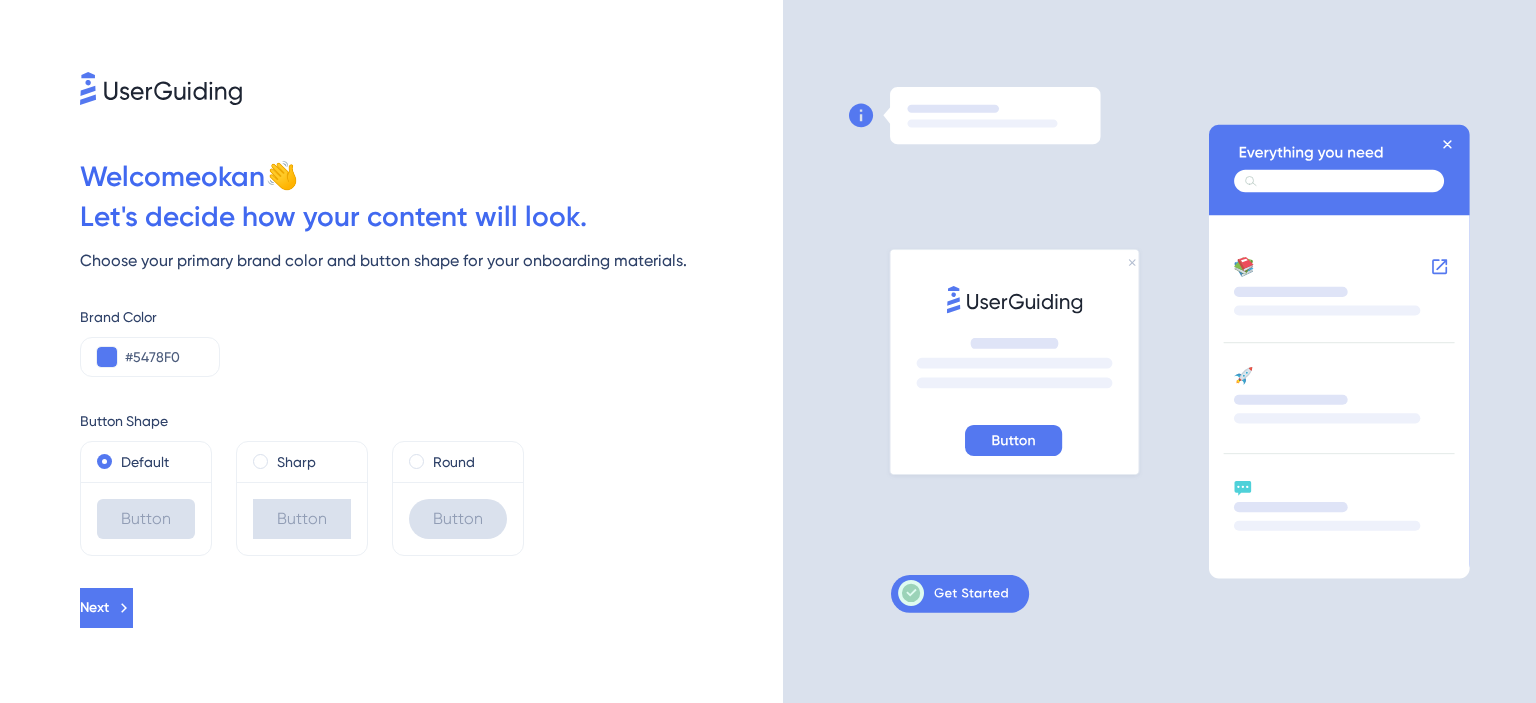scroll, scrollTop: 0, scrollLeft: 0, axis: both 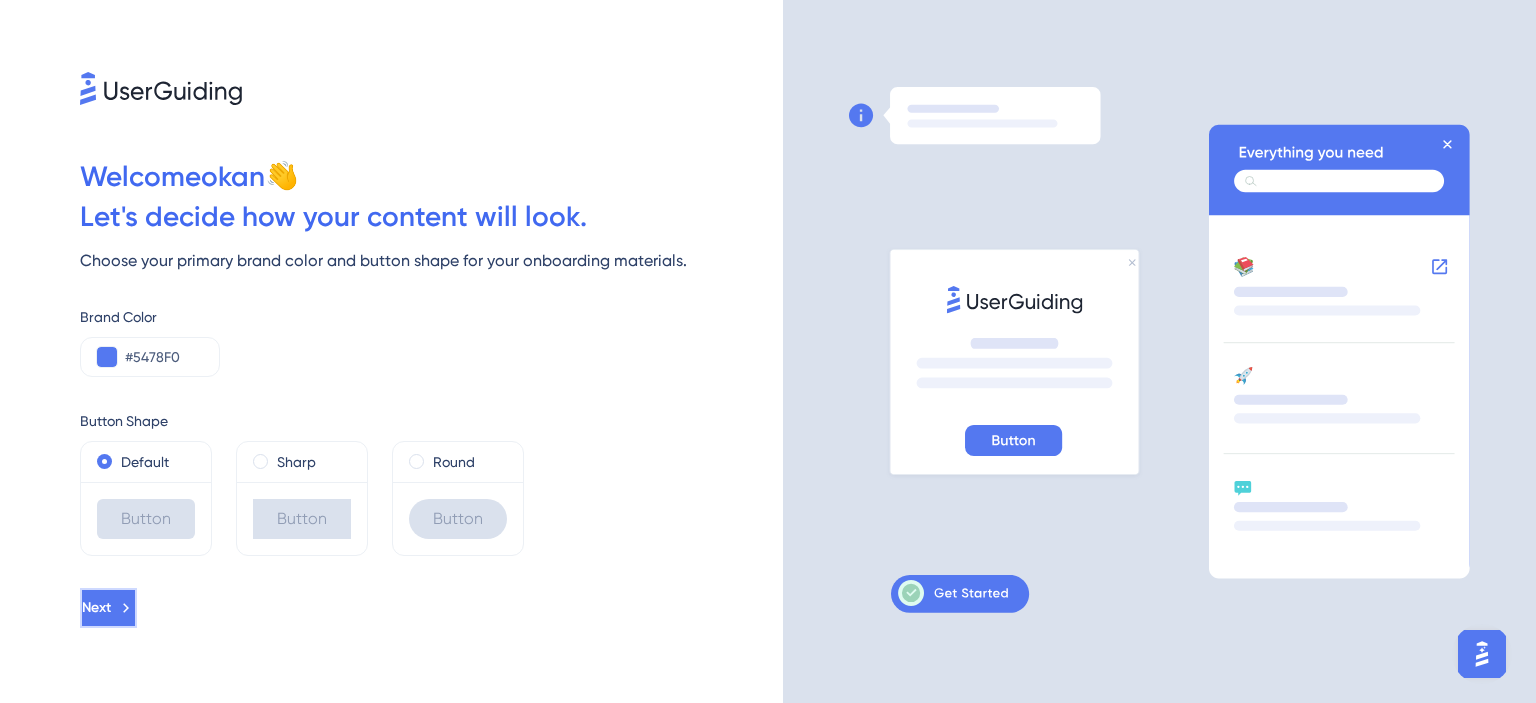click on "Next" at bounding box center [108, 608] 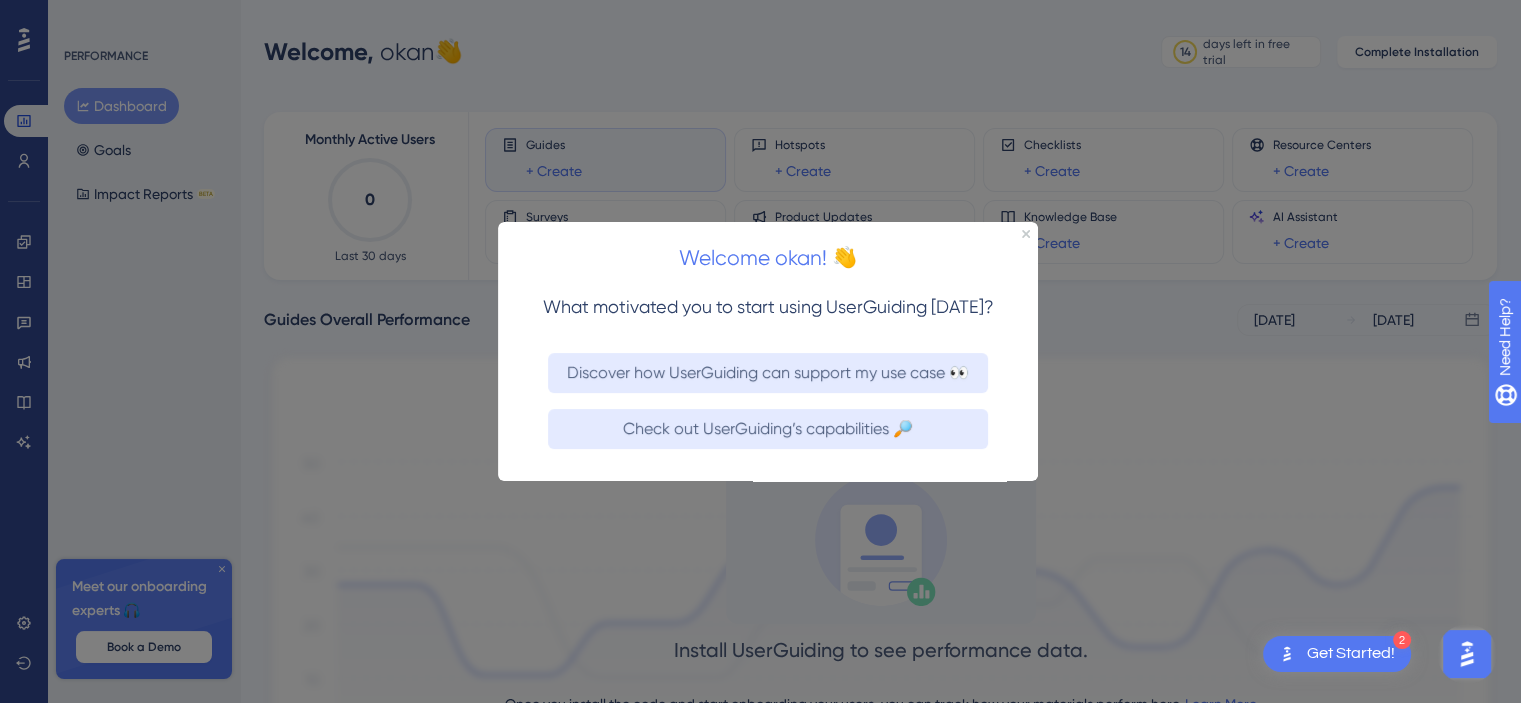 scroll, scrollTop: 0, scrollLeft: 0, axis: both 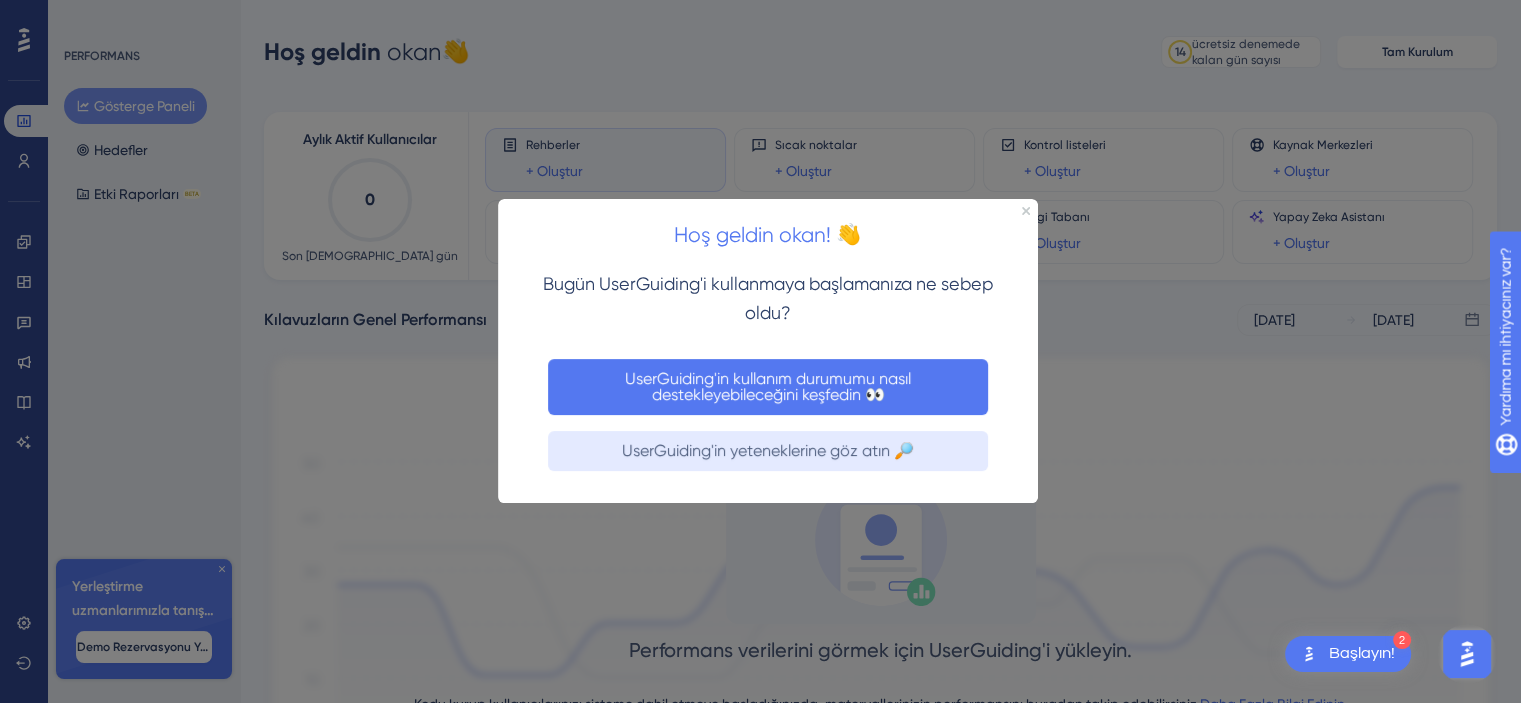 click on "UserGuiding'in kullanım durumumu nasıl destekleyebileceğini keşfedin 👀" at bounding box center (770, 386) 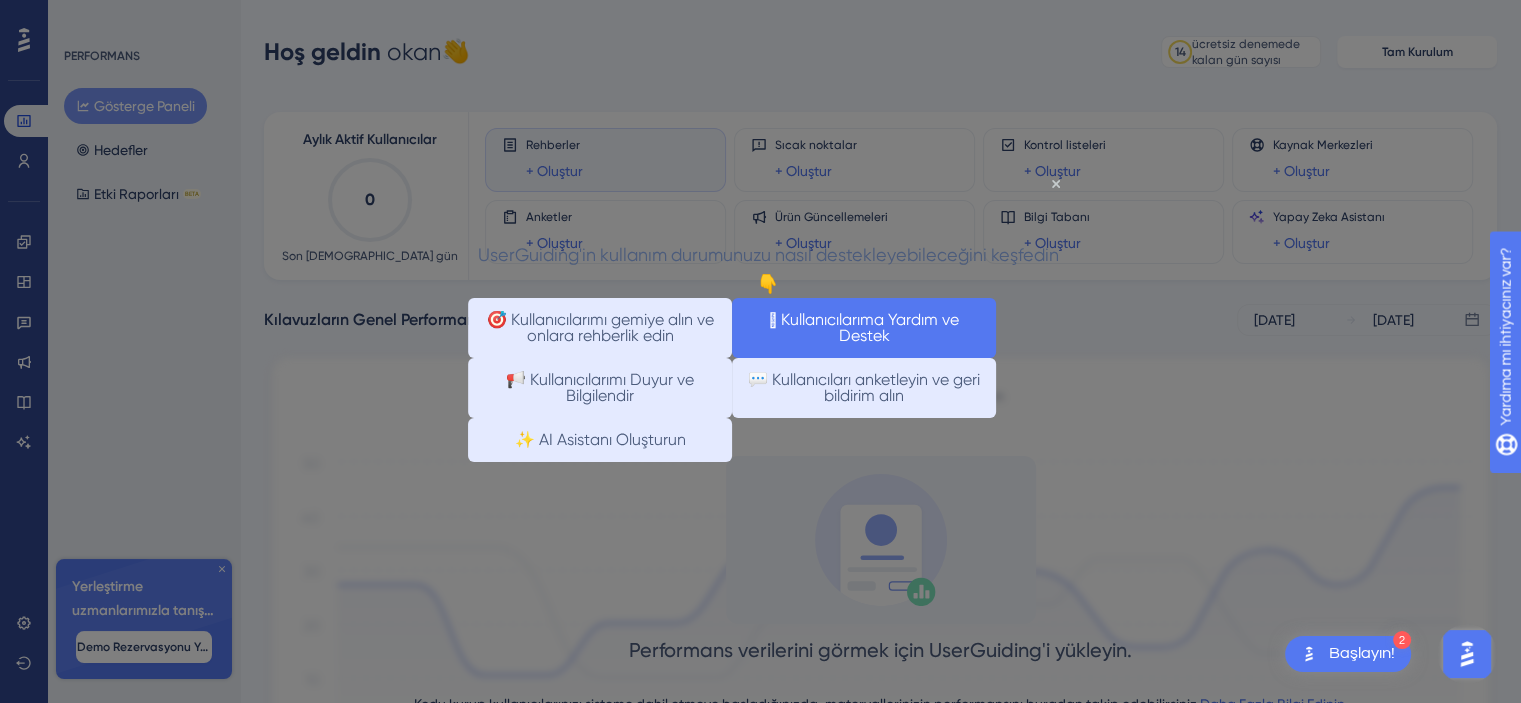 click on "🛟 Kullanıcılarıma Yardım ve Destek" at bounding box center (864, 328) 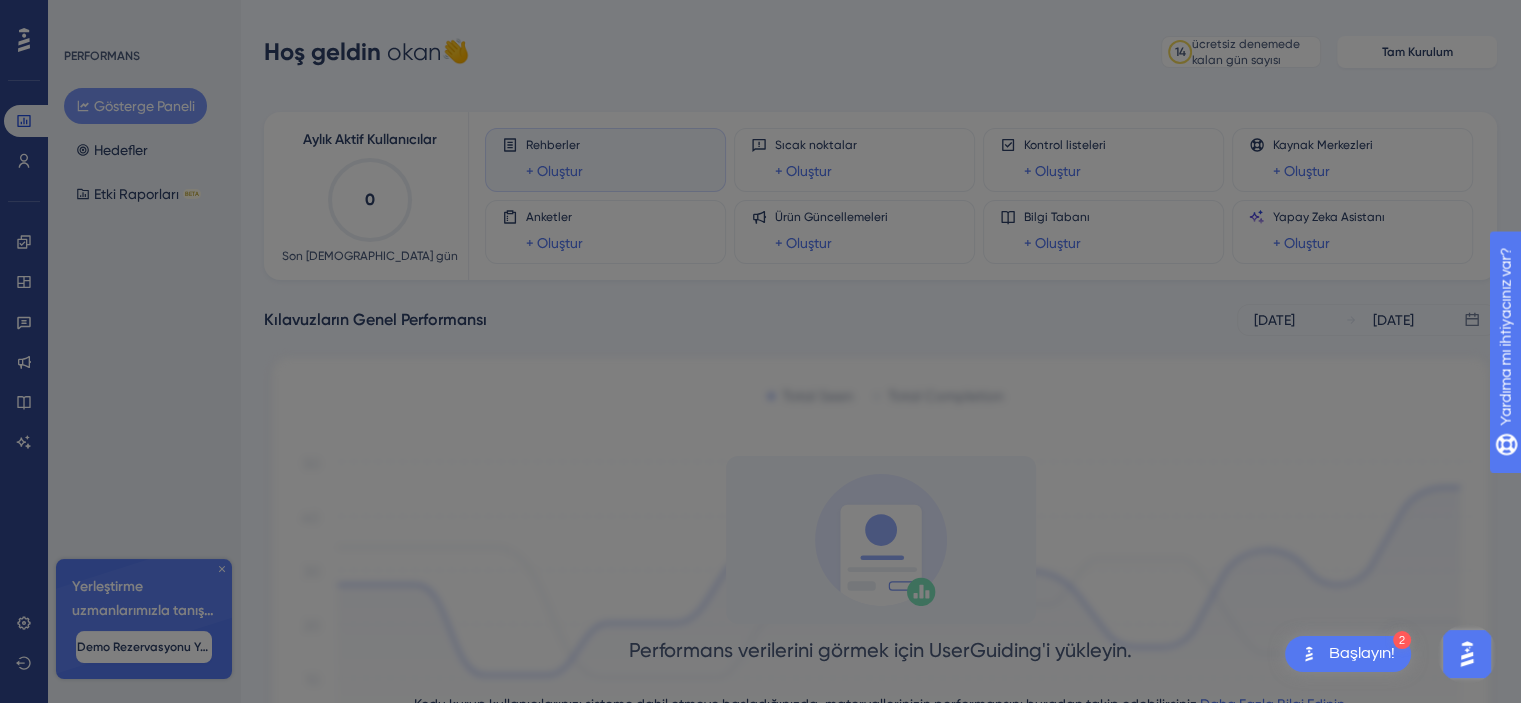 scroll, scrollTop: 0, scrollLeft: 0, axis: both 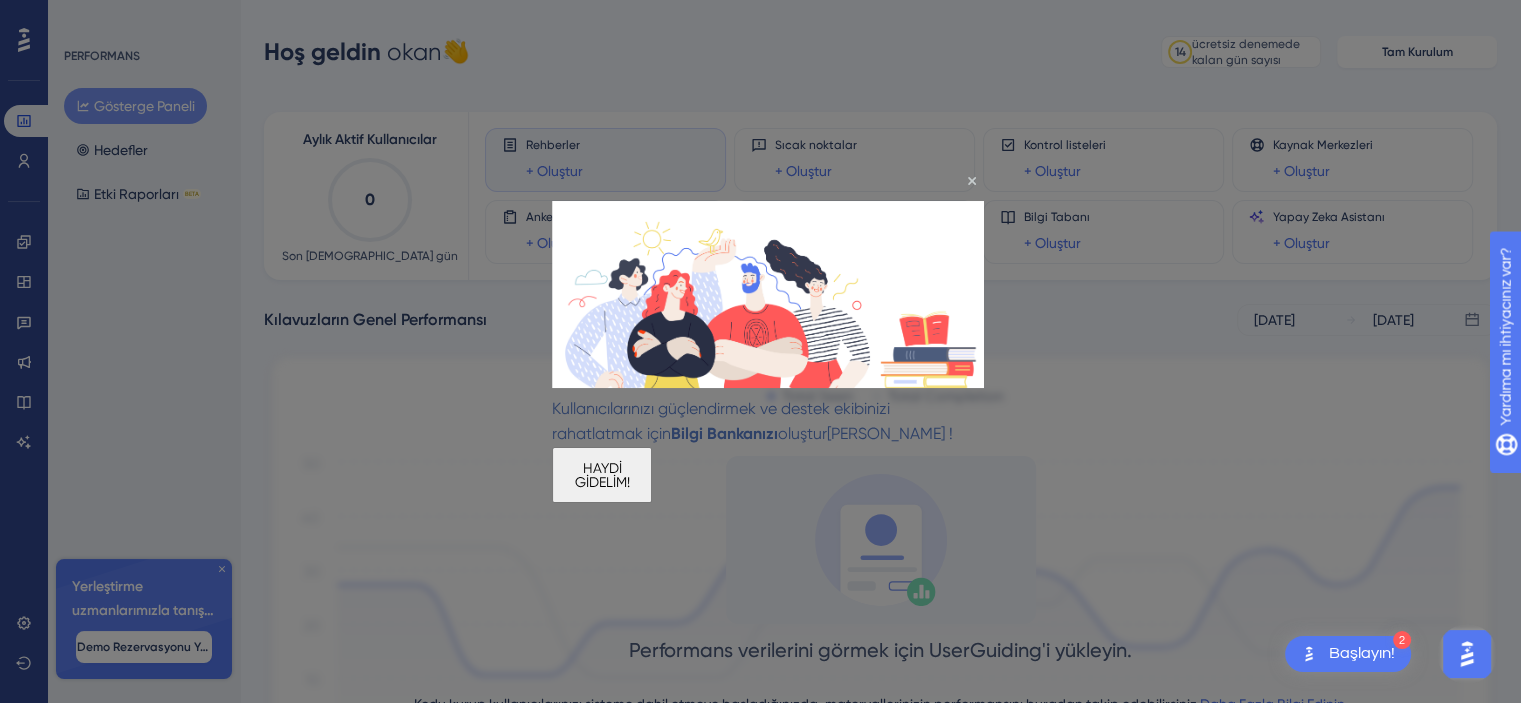 click on "HAYDİ GİDELİM!" at bounding box center [602, 474] 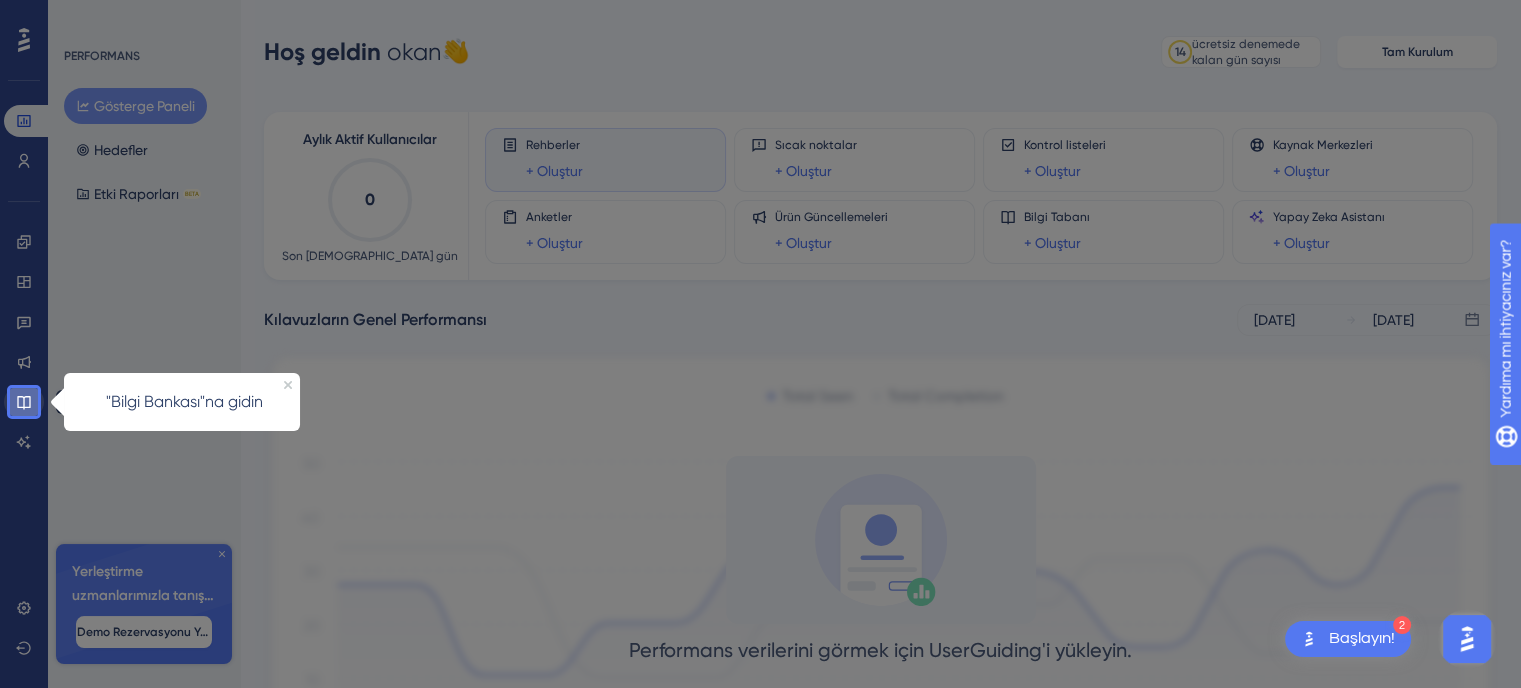 click 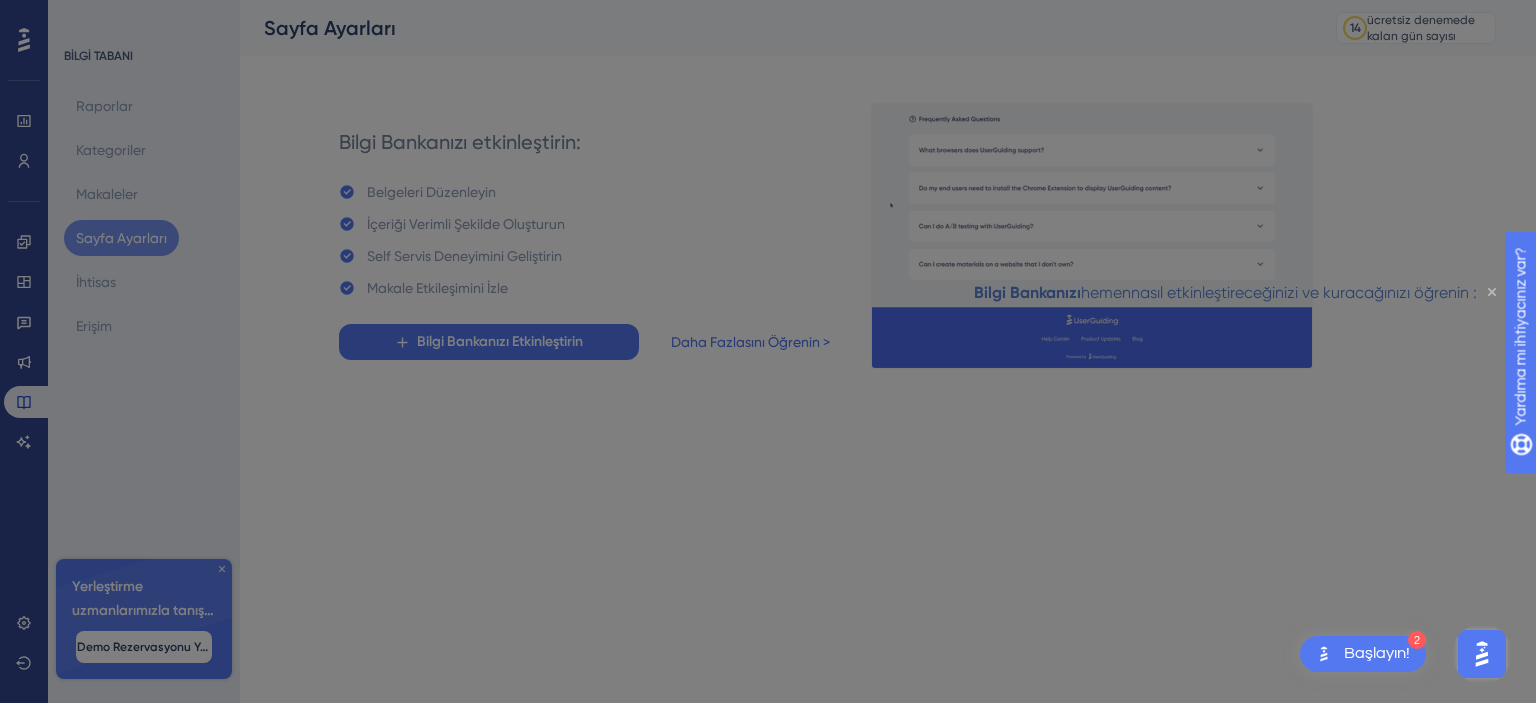 click 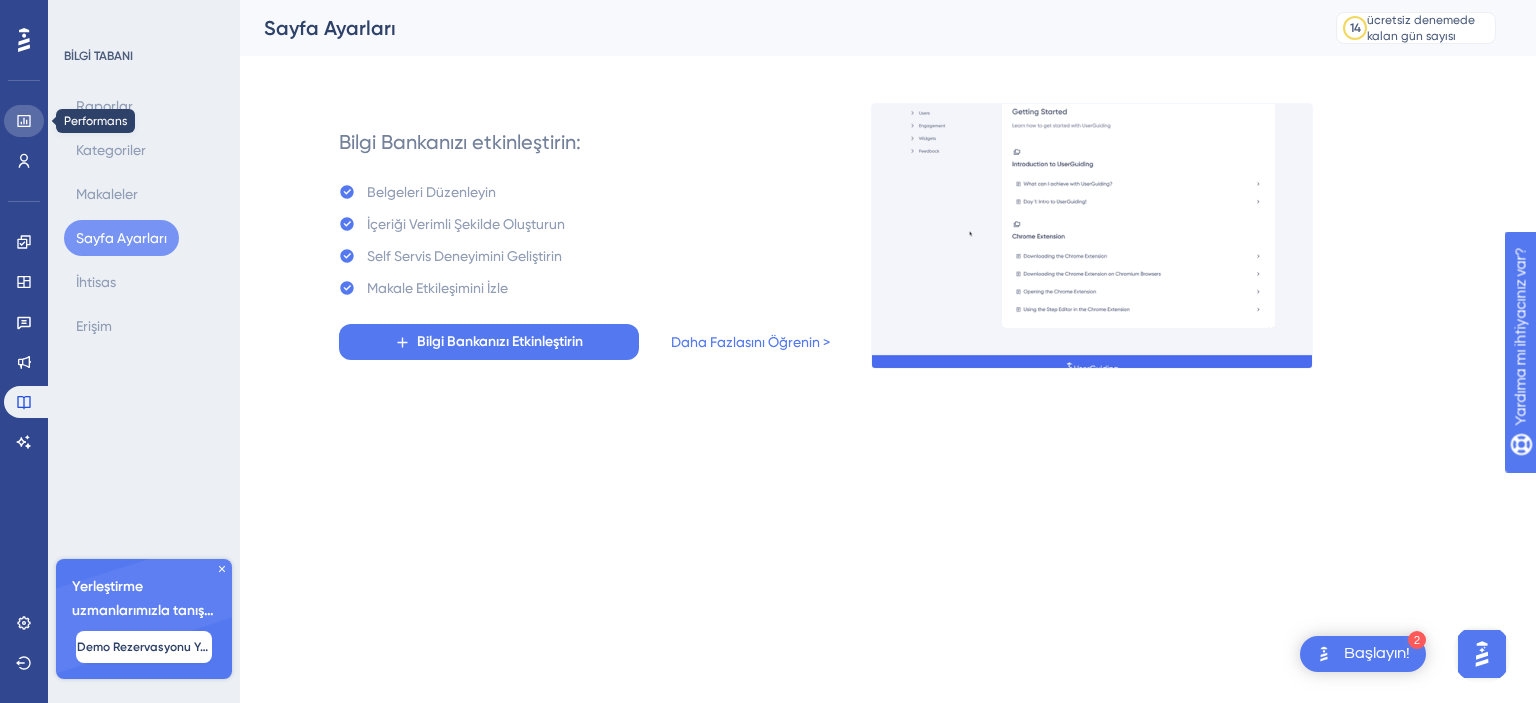 click 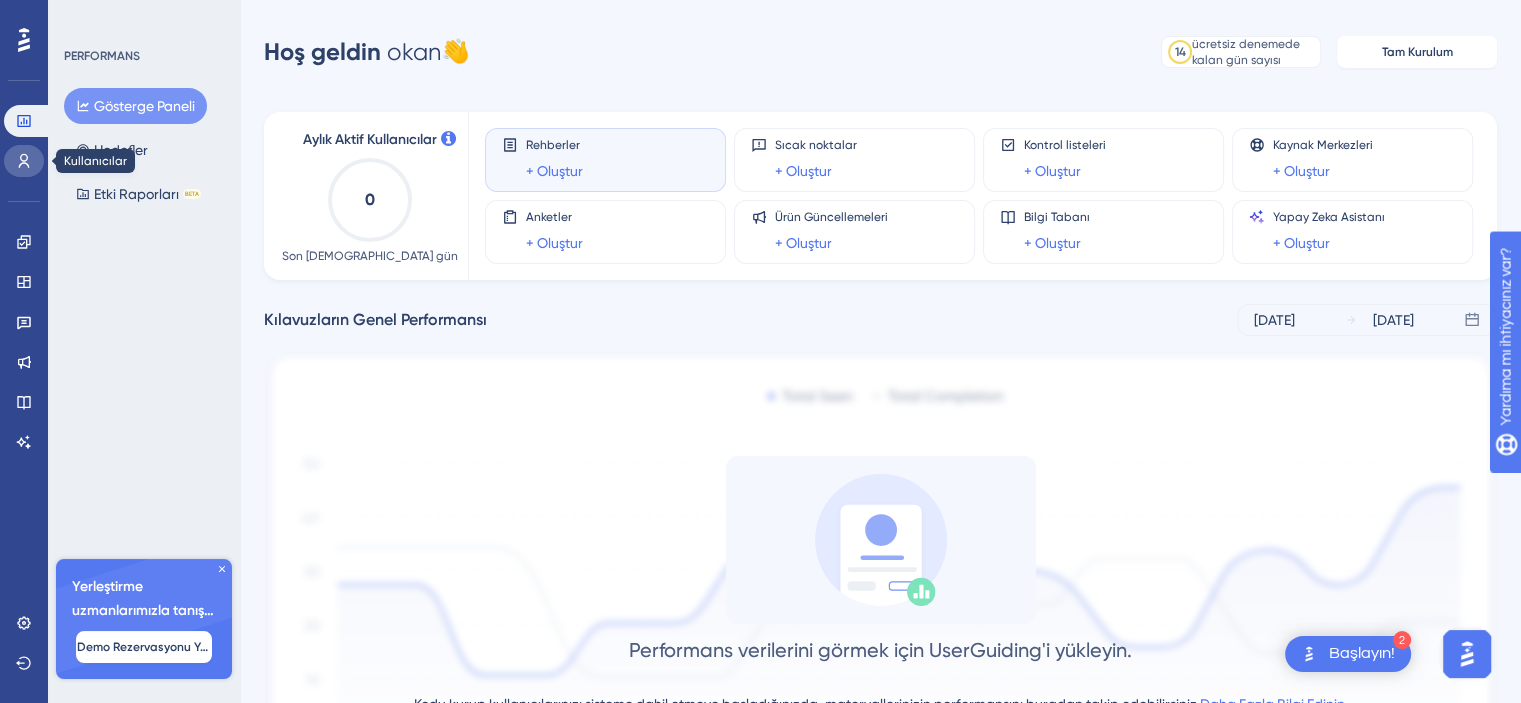 click 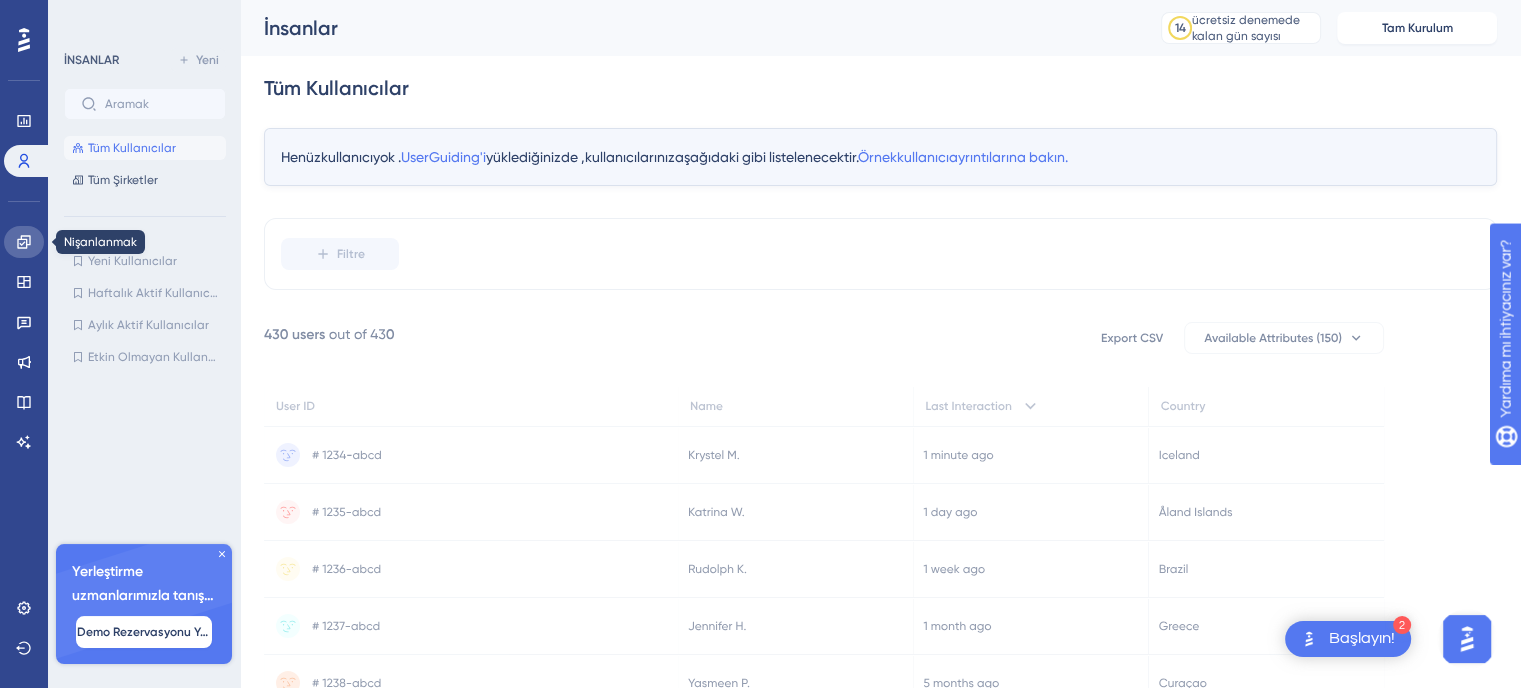 click 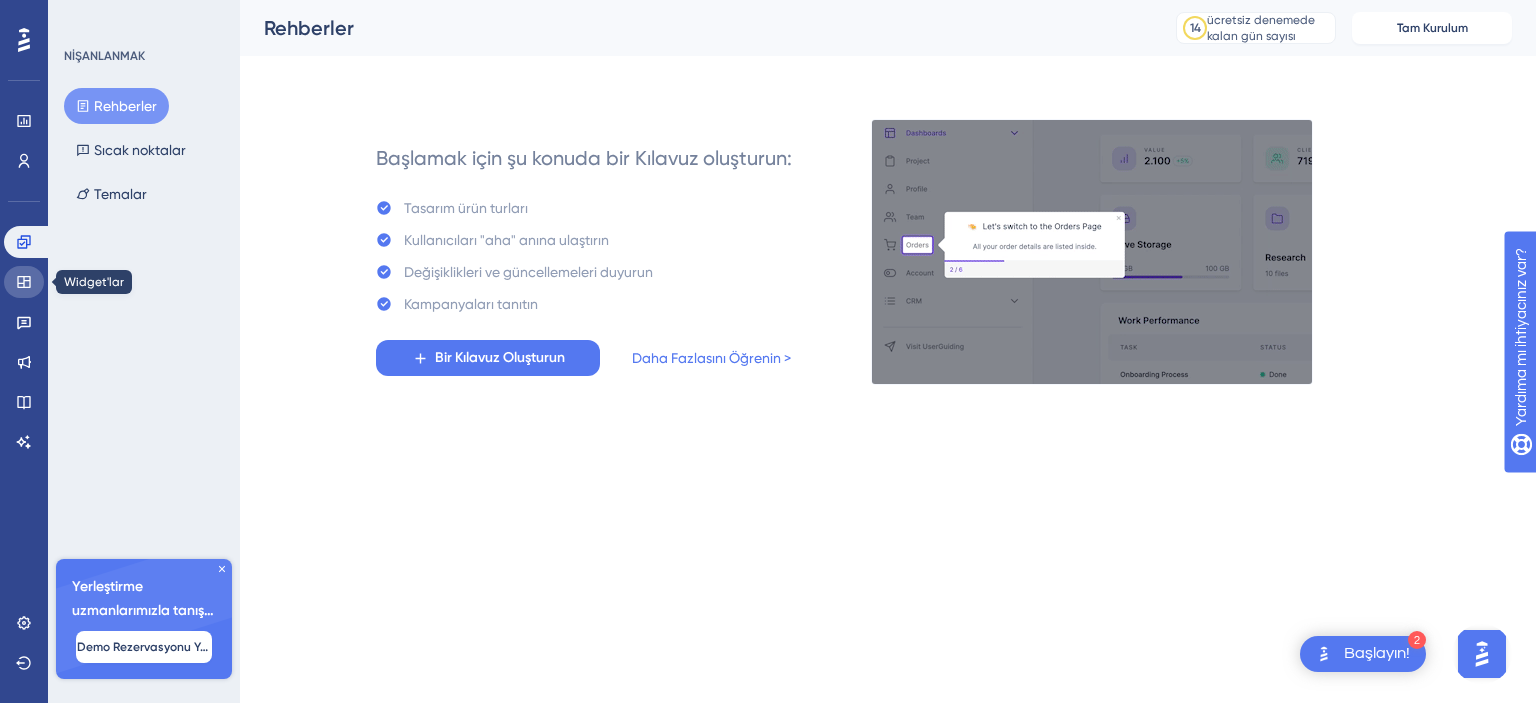 click at bounding box center [24, 282] 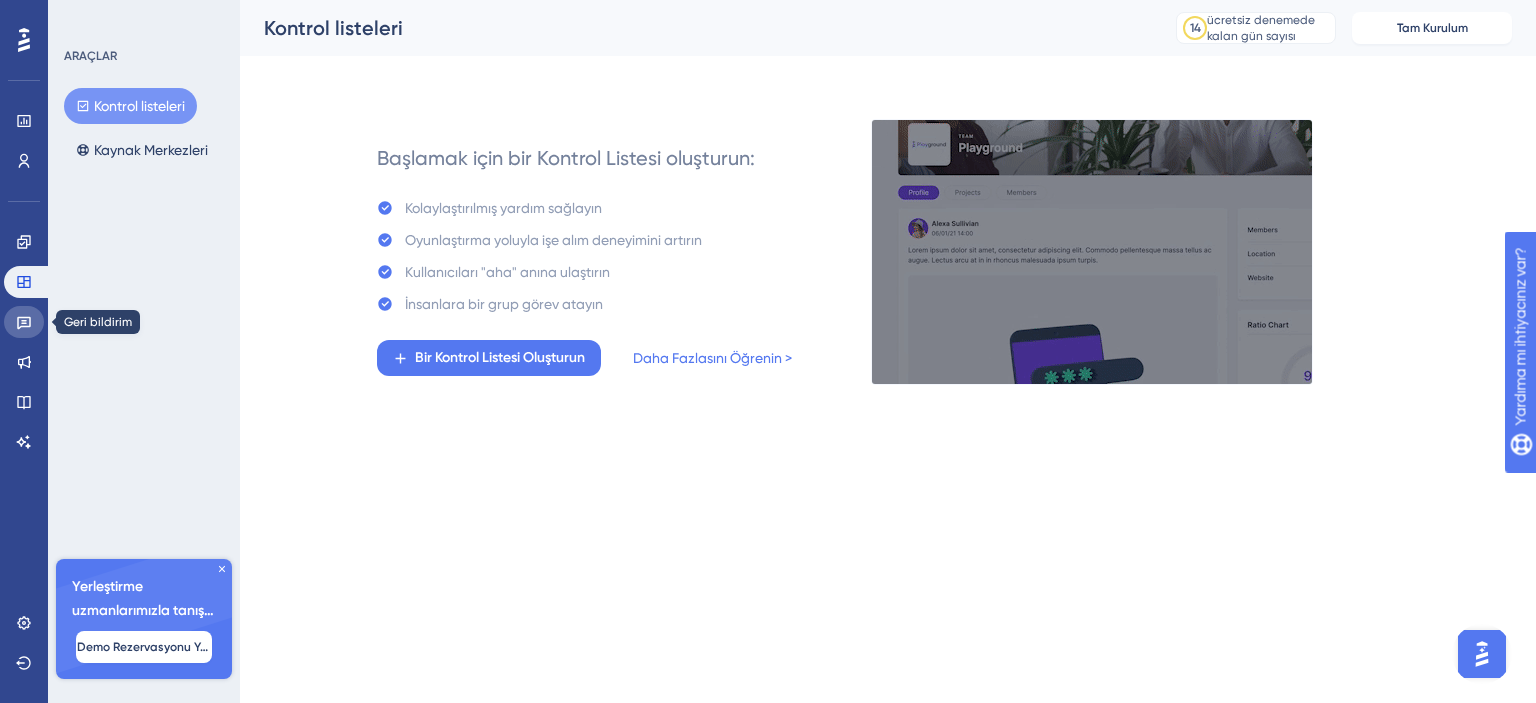 click 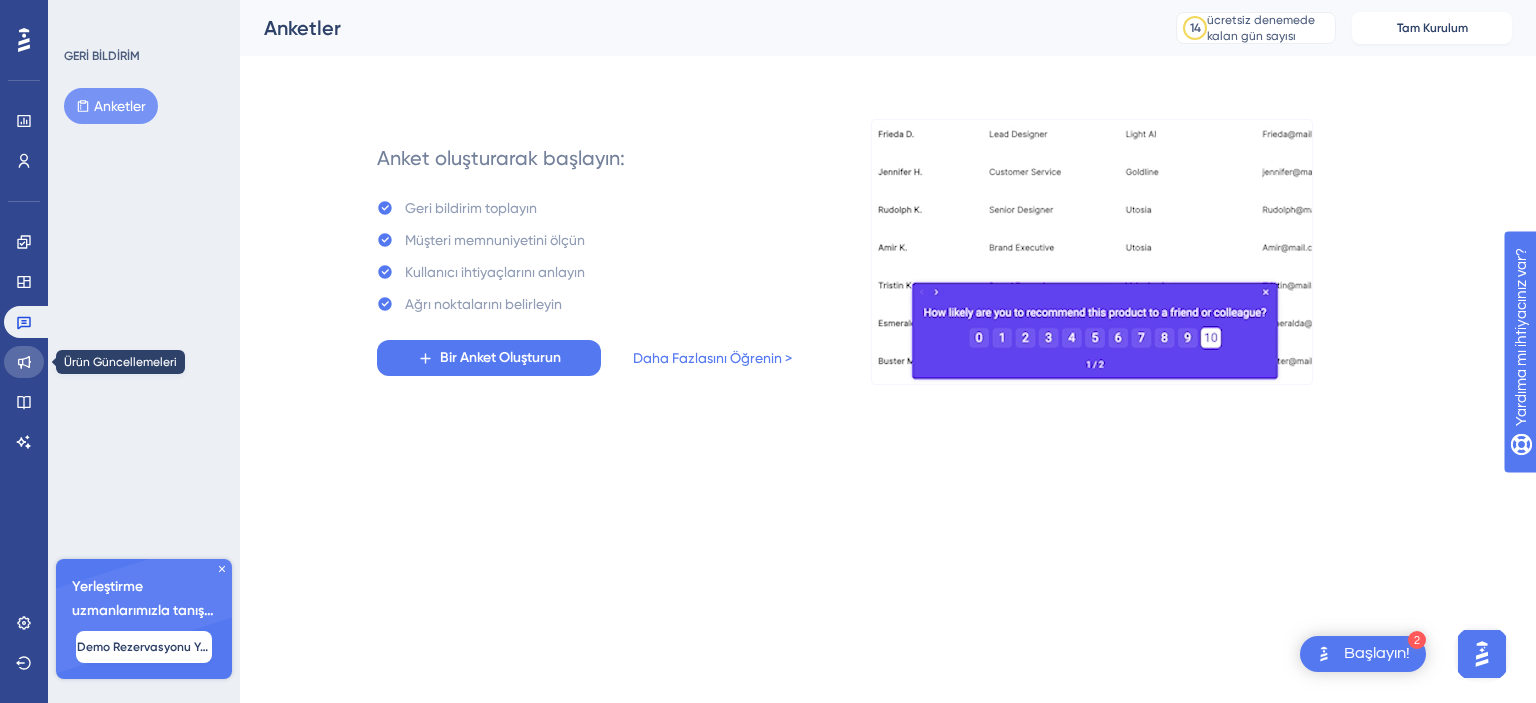 click at bounding box center [24, 362] 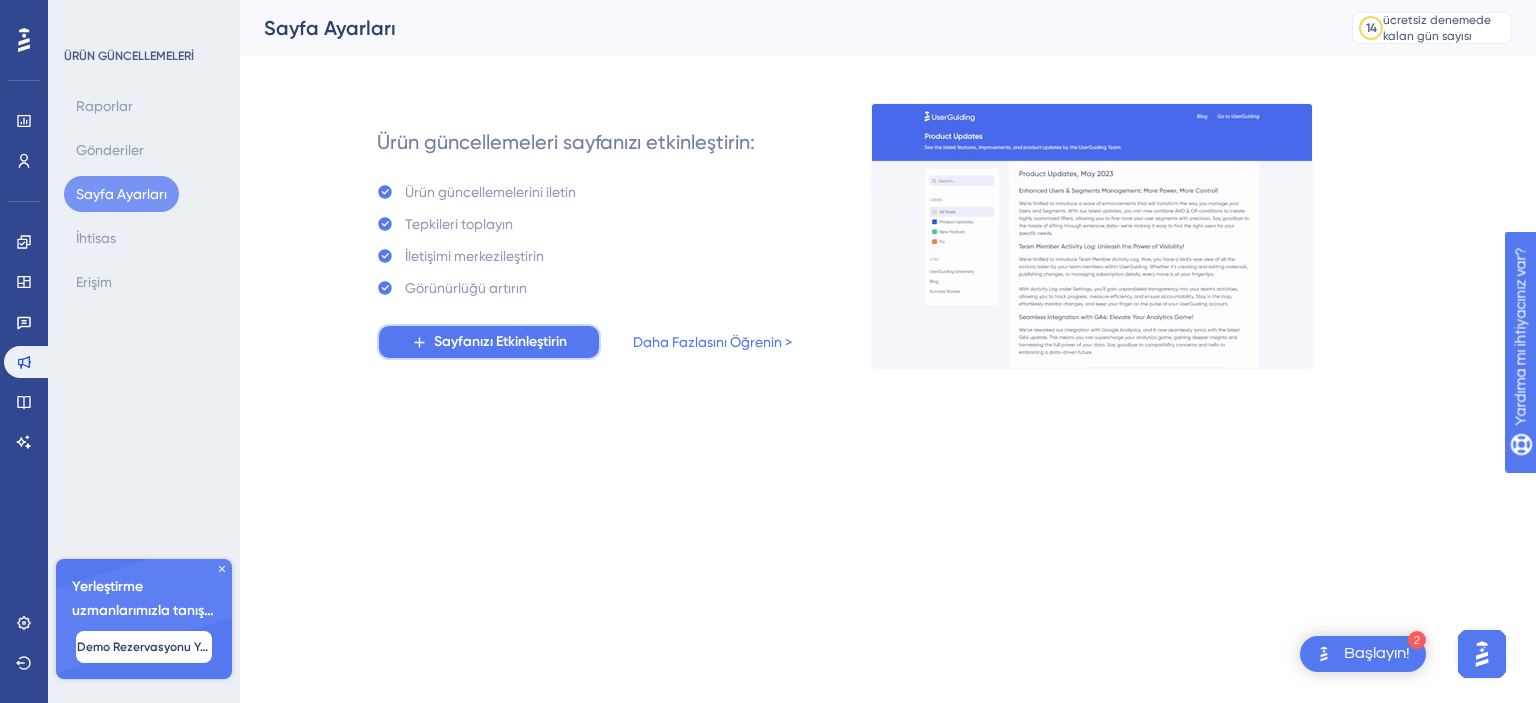 click on "Sayfanızı Etkinleştirin" at bounding box center (500, 341) 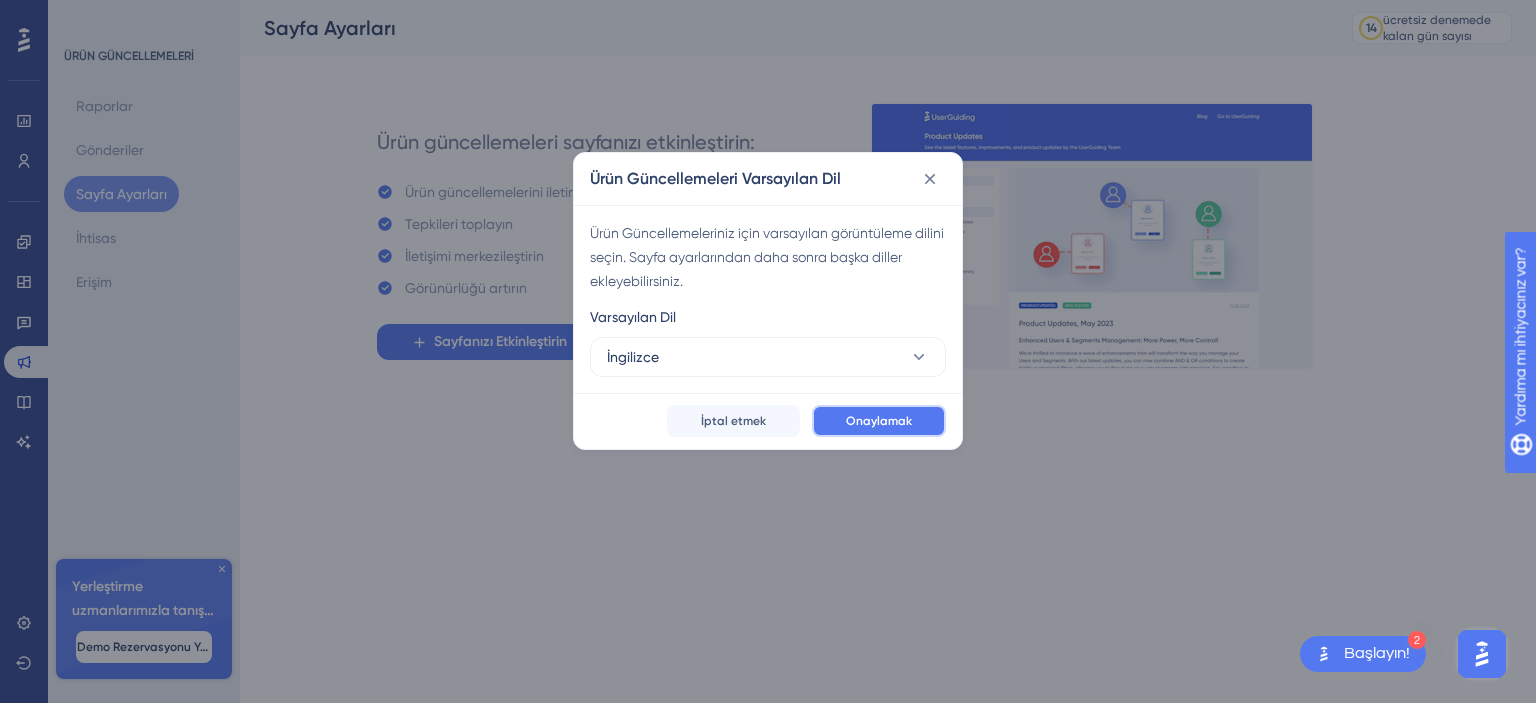 click on "Onaylamak" at bounding box center (879, 421) 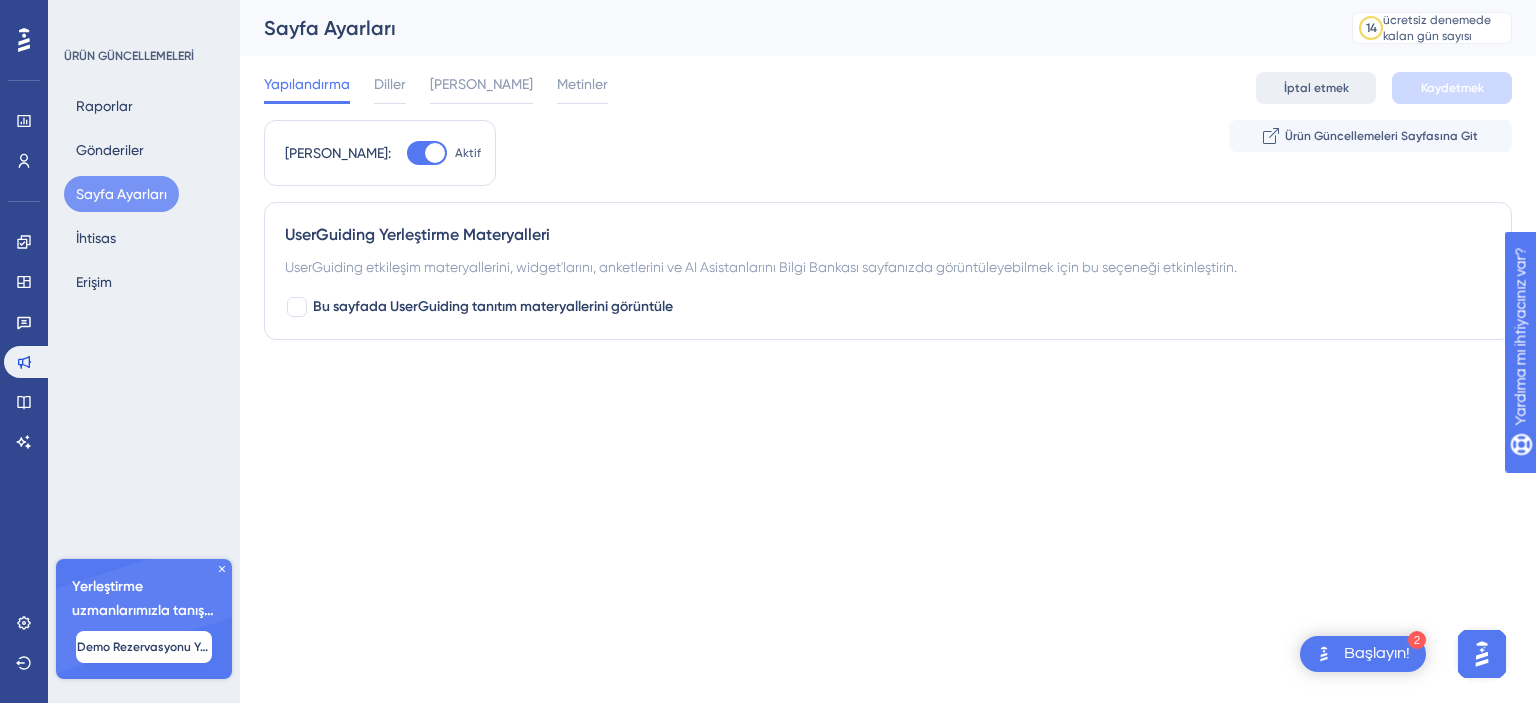 click on "İptal etmek" at bounding box center [1316, 88] 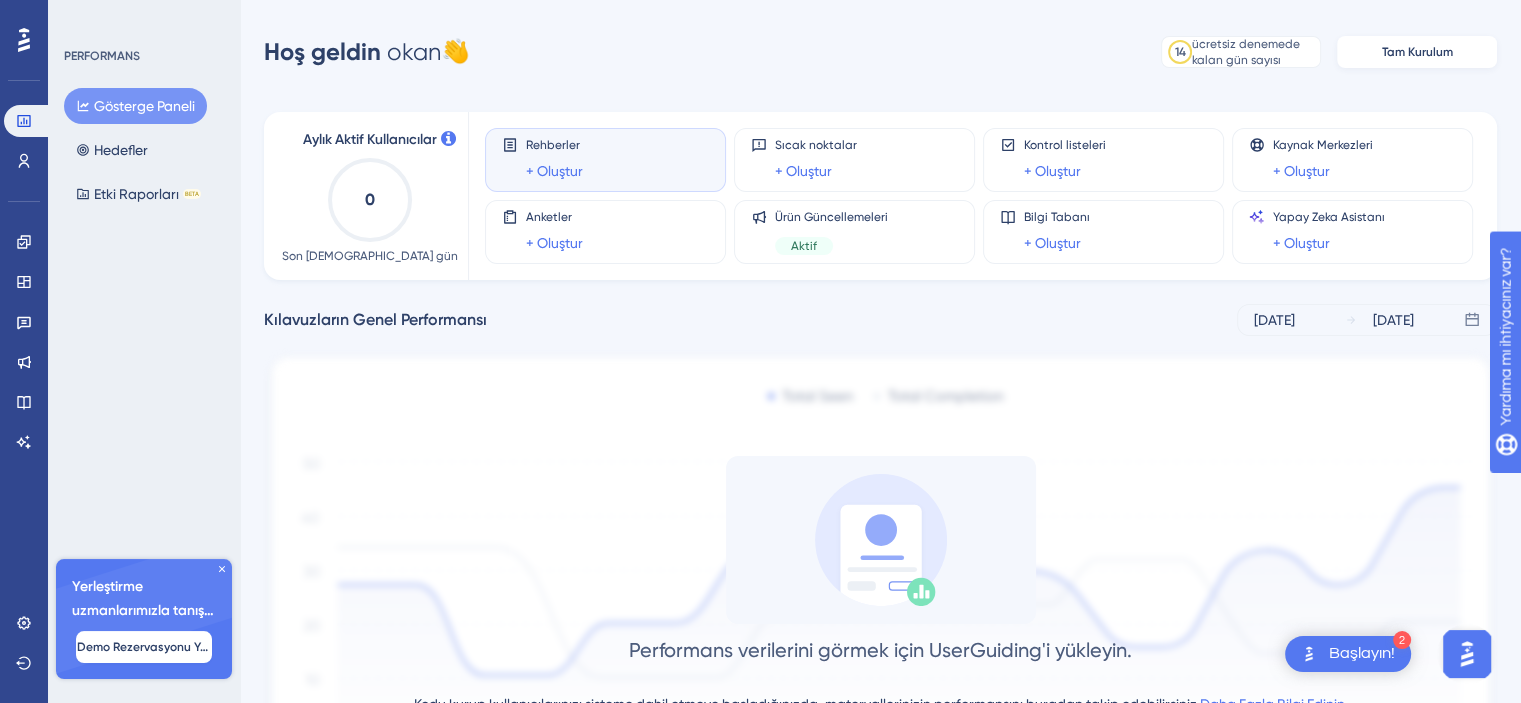 click on "Tam Kurulum" at bounding box center [1417, 52] 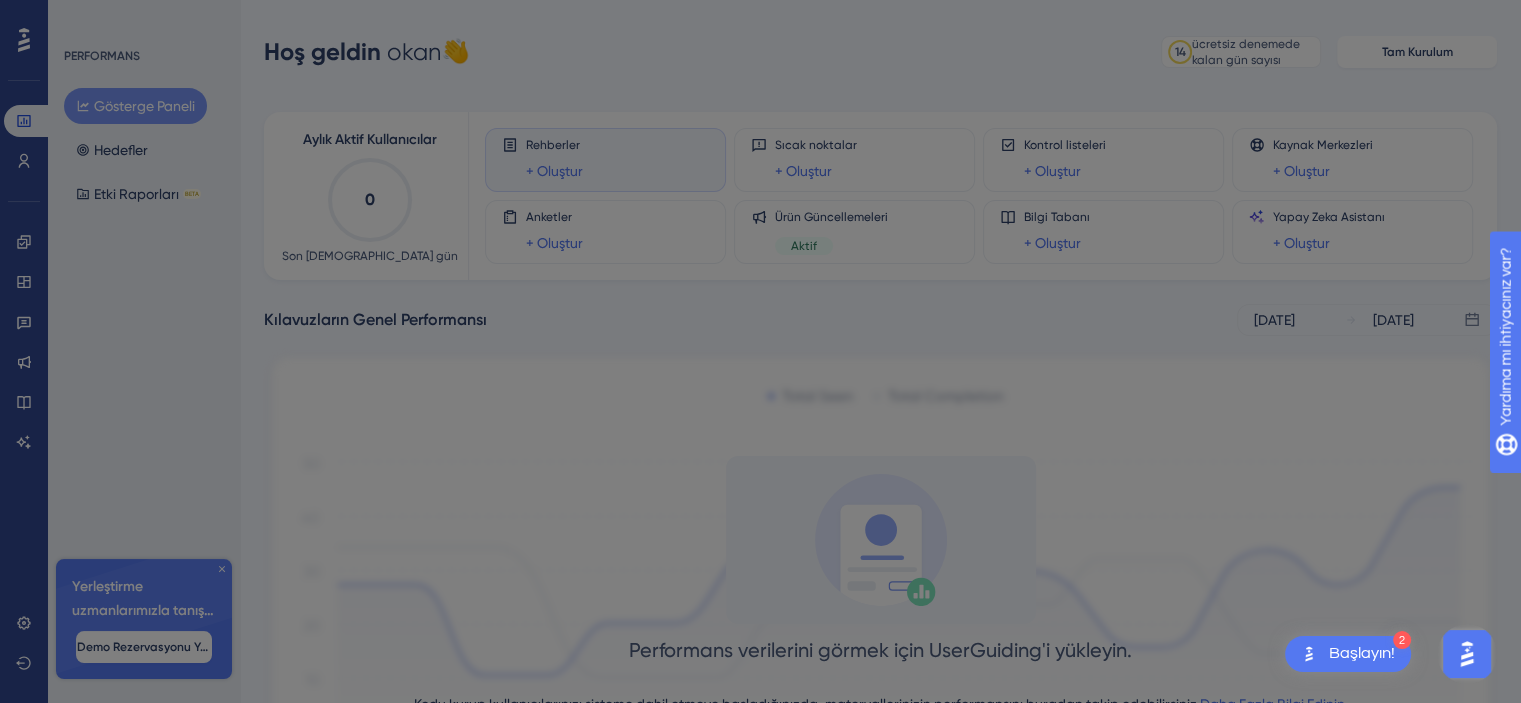 scroll, scrollTop: 0, scrollLeft: 0, axis: both 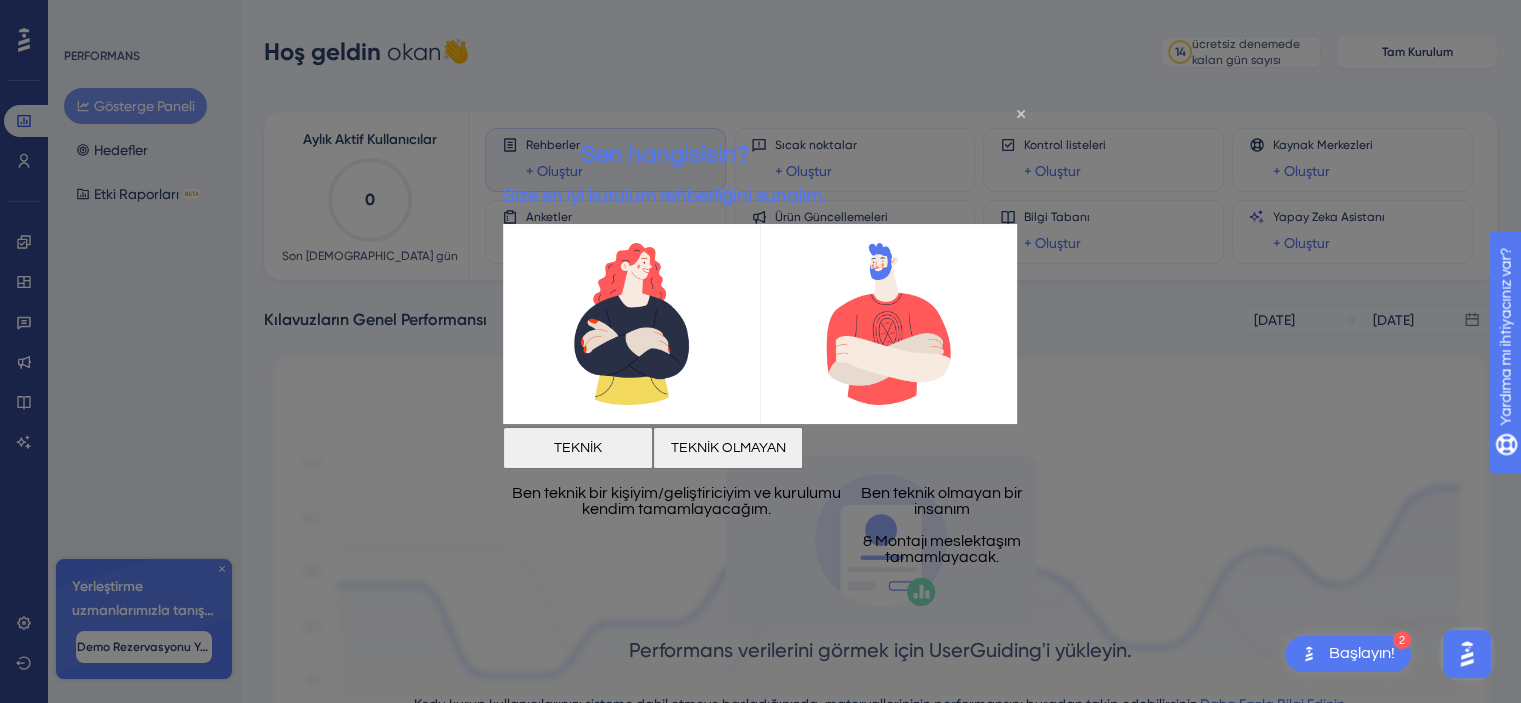 click on "TEKNİK" at bounding box center [578, 448] 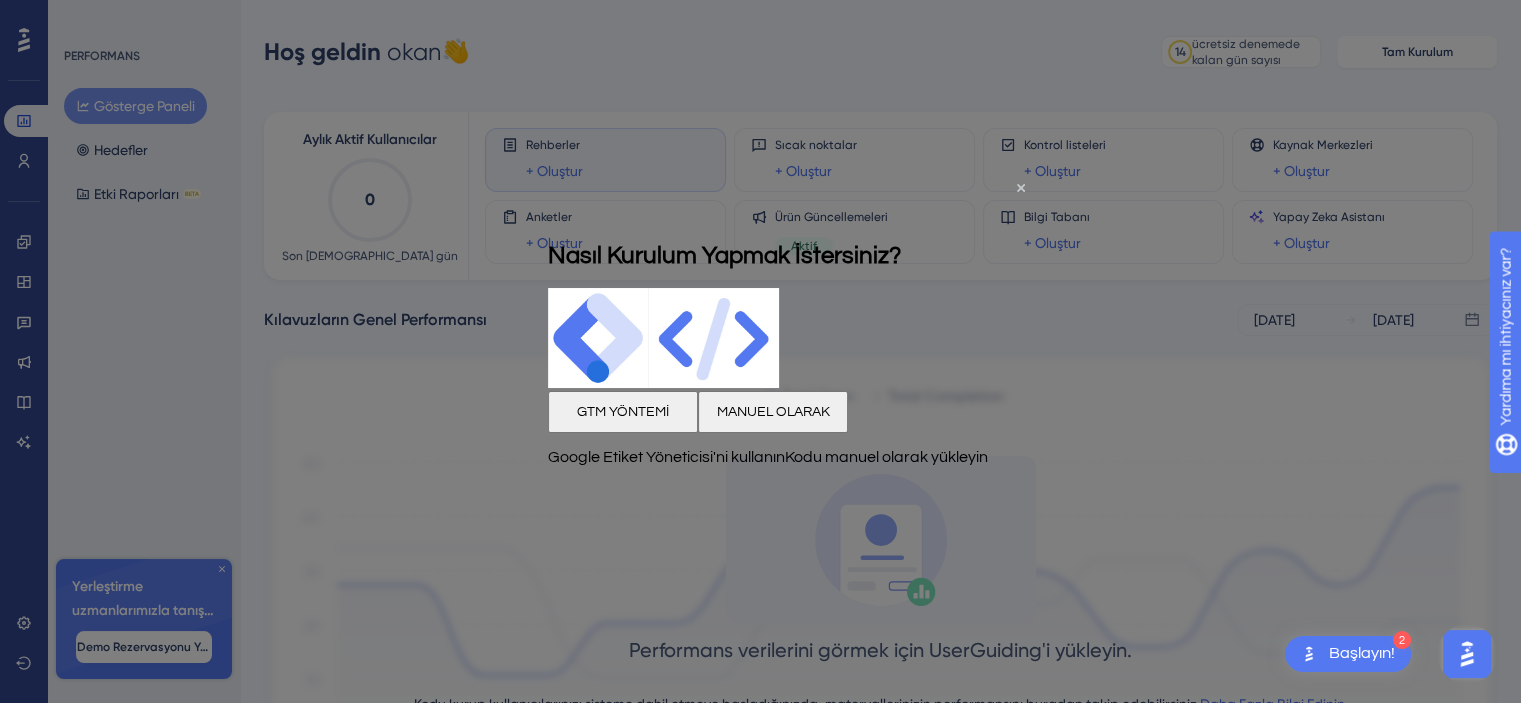 click on "MANUEL OLARAK" at bounding box center (773, 411) 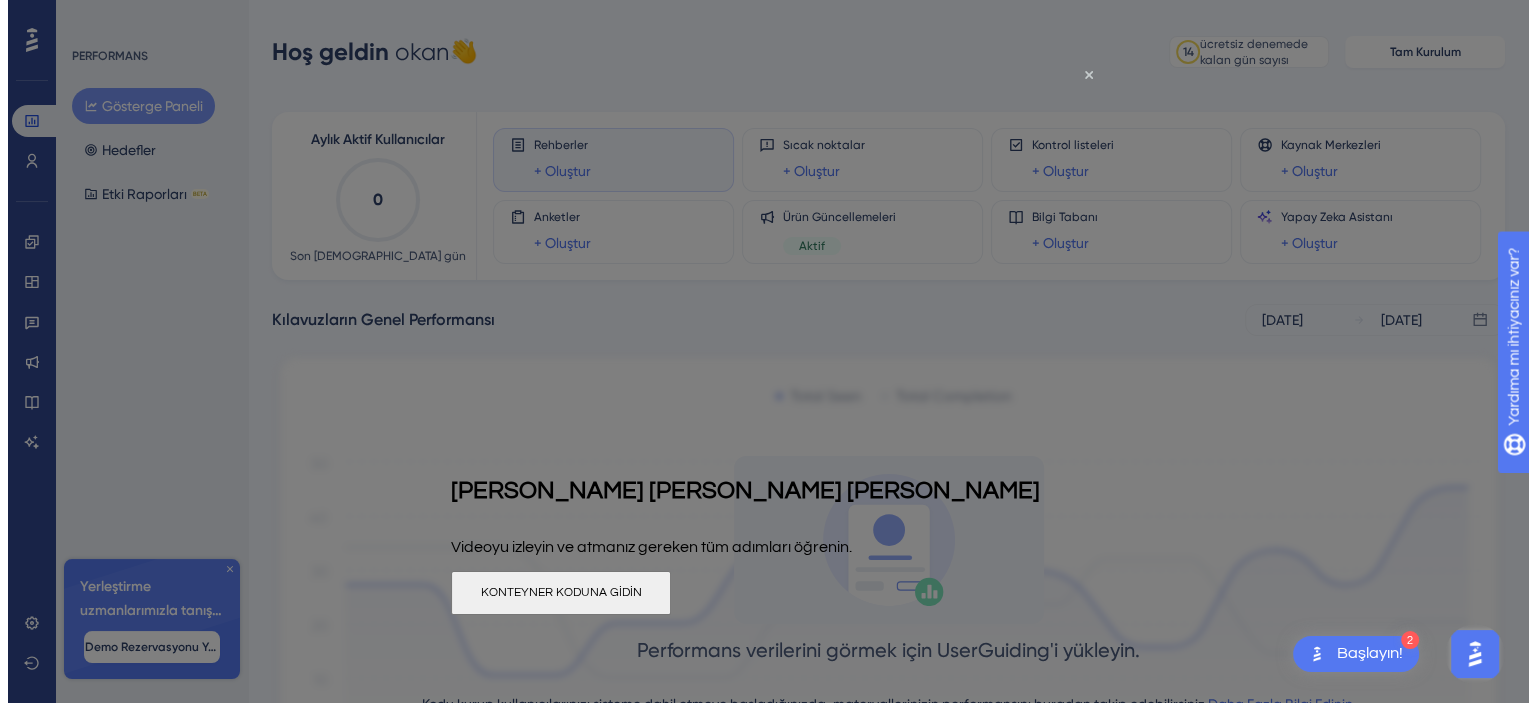 scroll, scrollTop: 0, scrollLeft: 0, axis: both 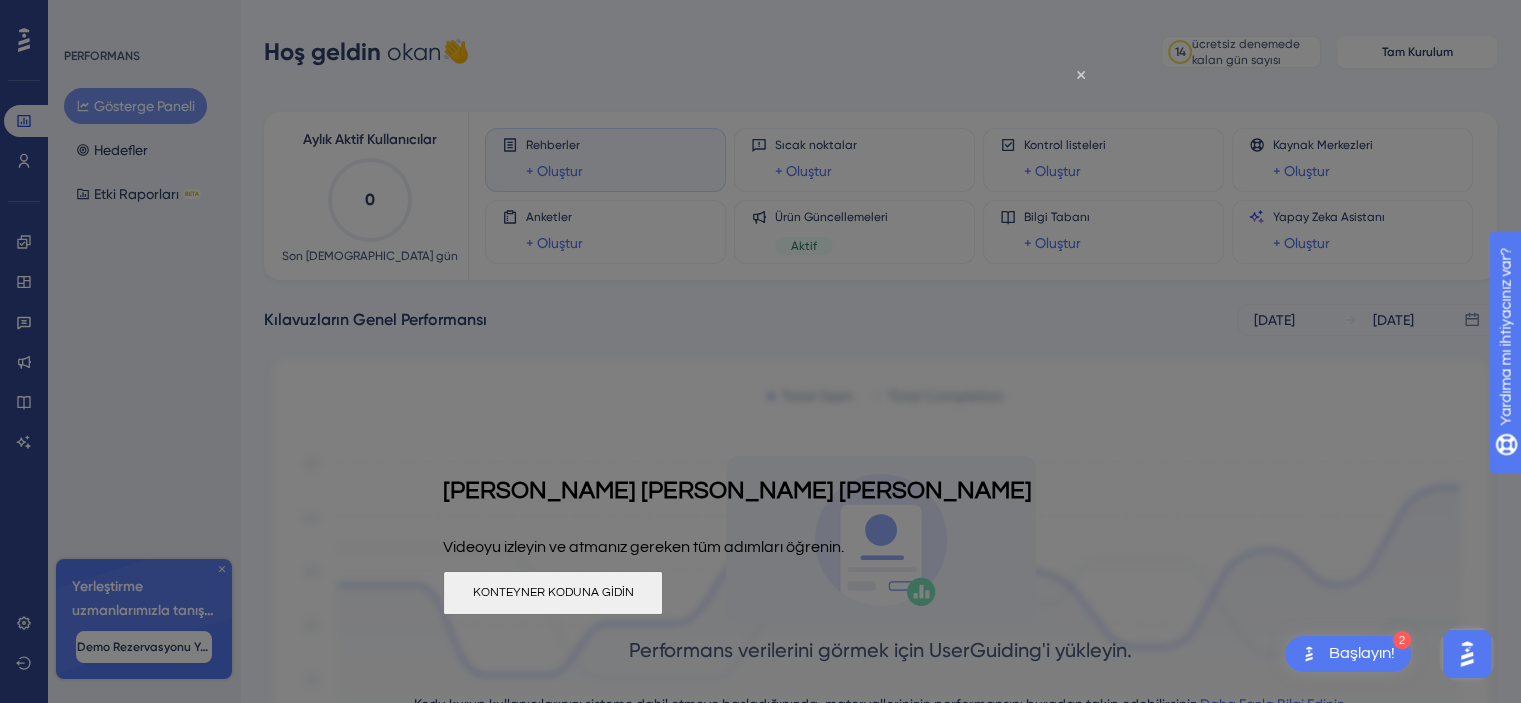 click on "KONTEYNER KODUNA GİDİN" at bounding box center [553, 592] 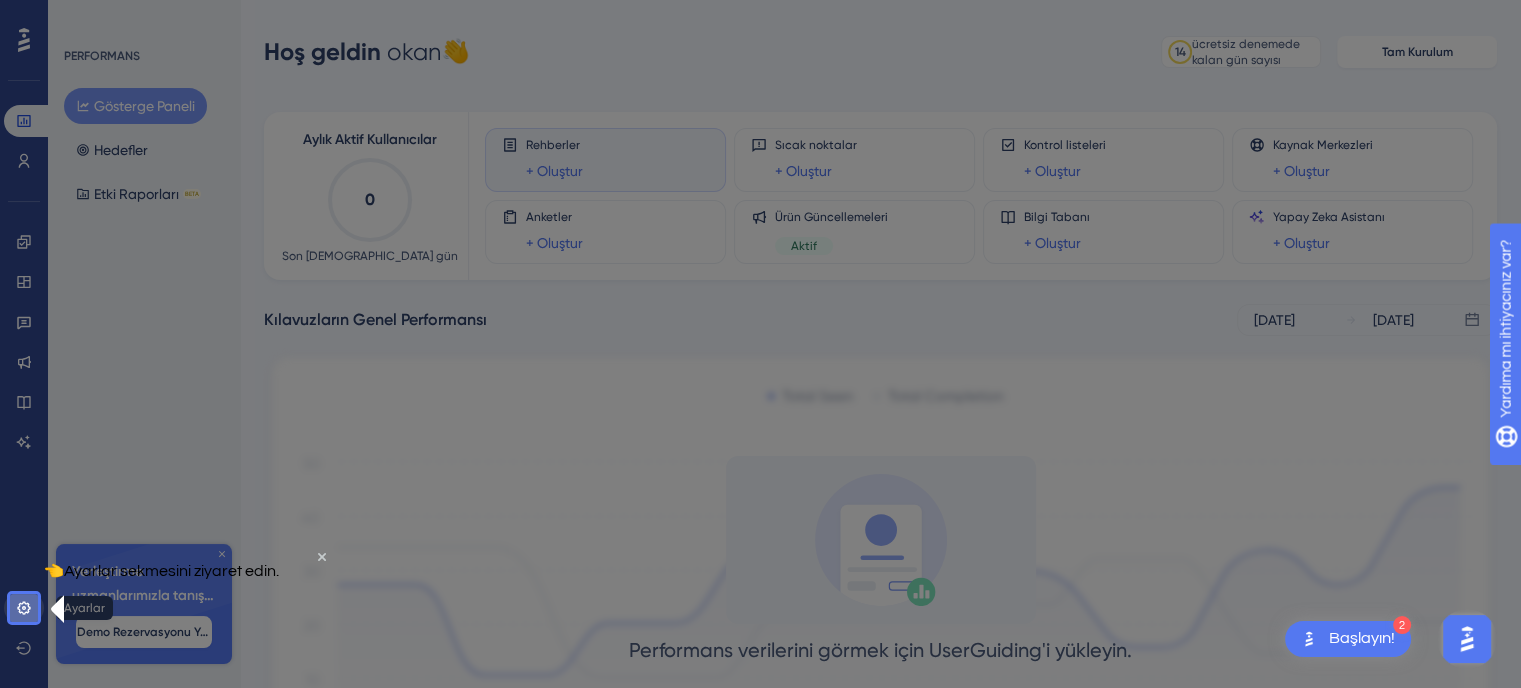 click 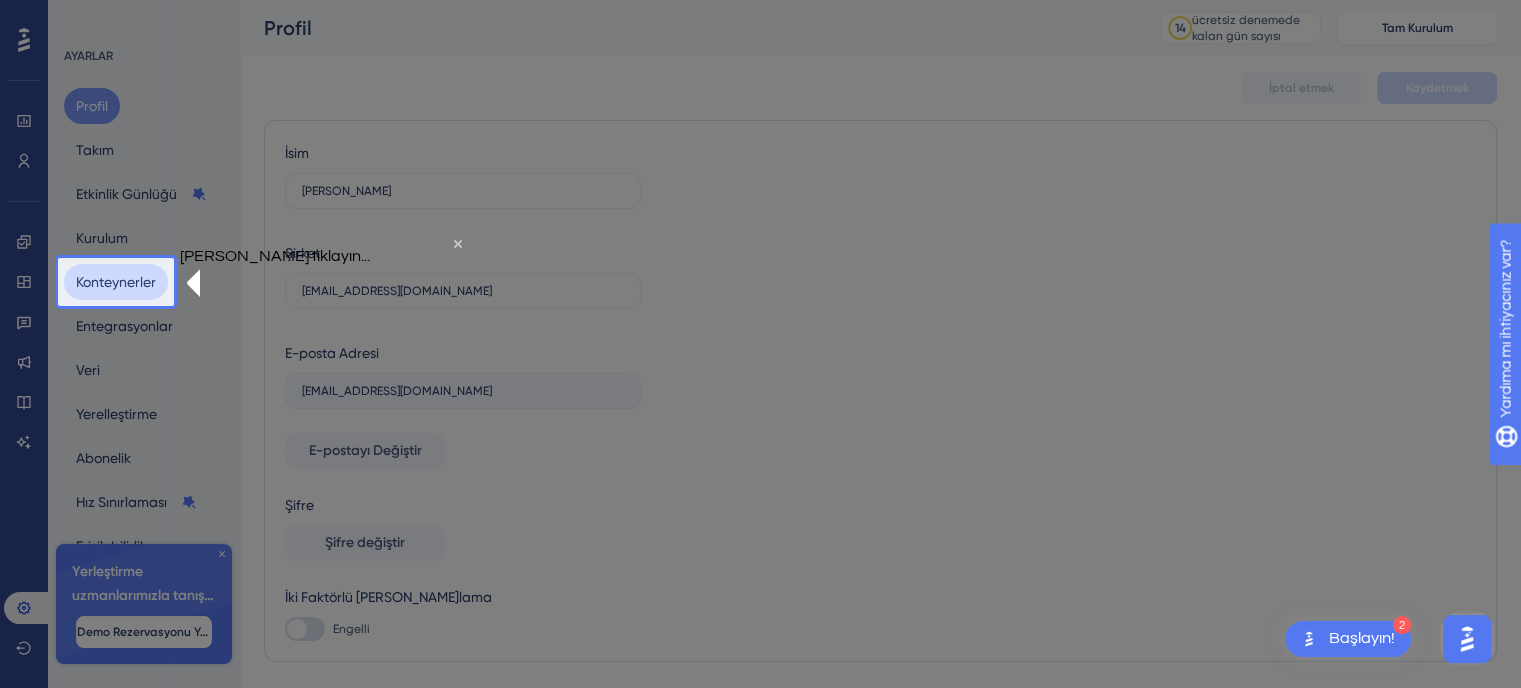 click on "Konteynerler" at bounding box center [116, 282] 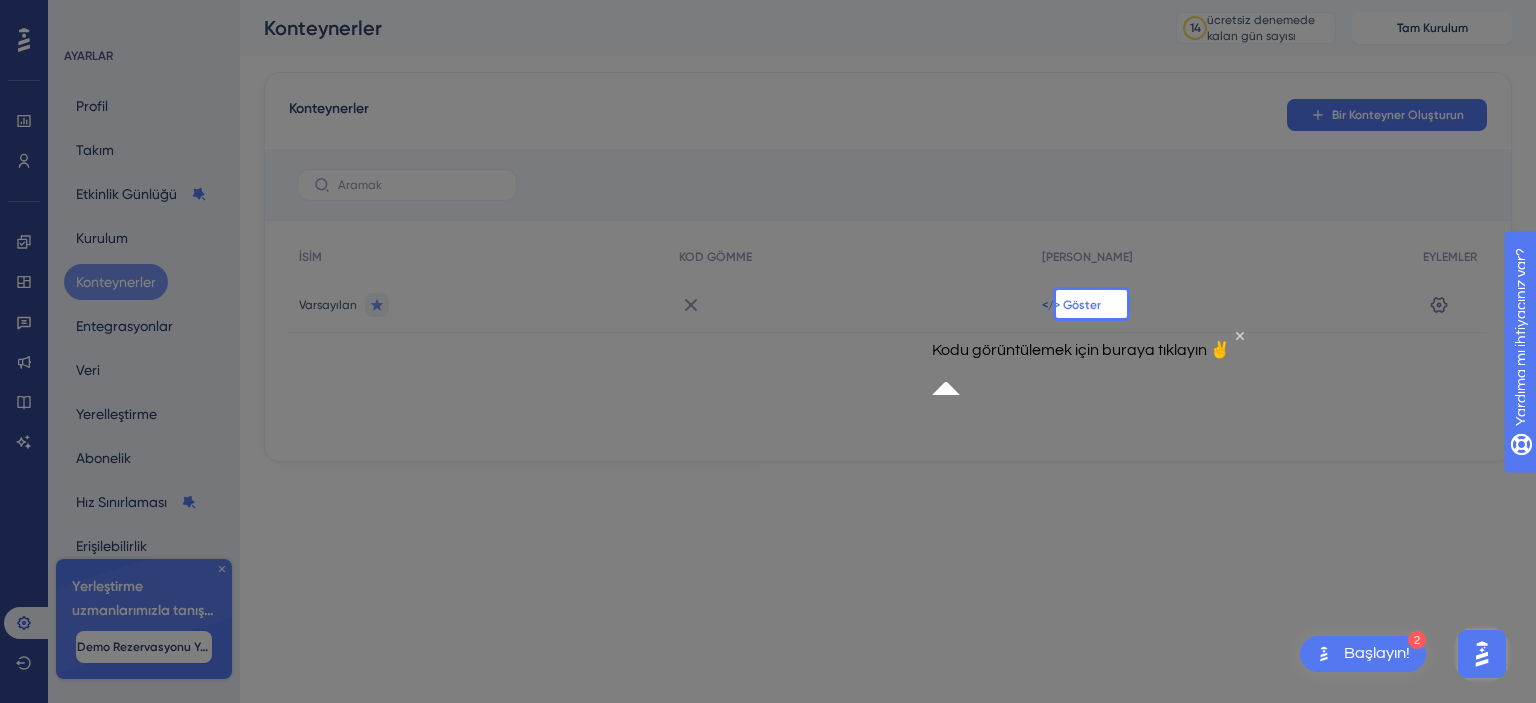 click on "</> Göster" at bounding box center [1071, 305] 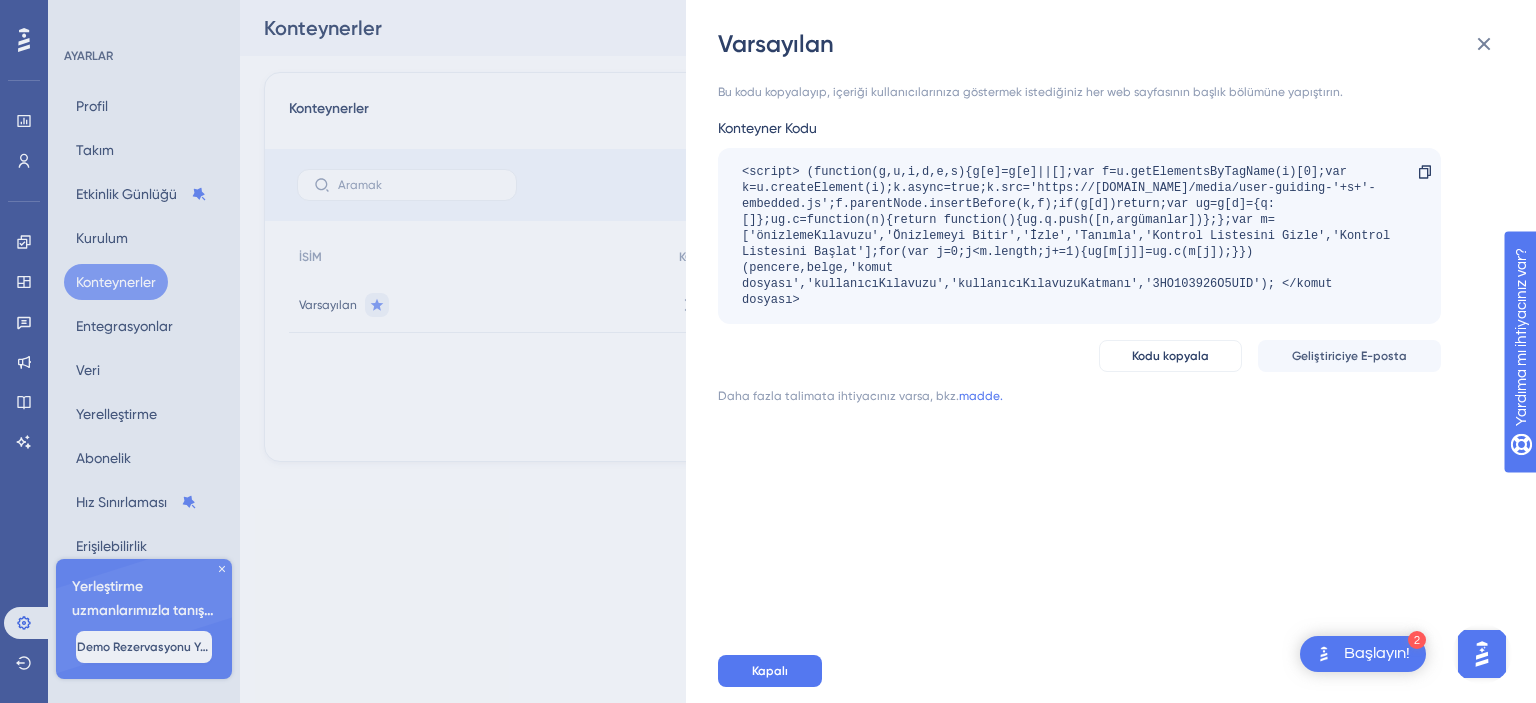 drag, startPoint x: 1372, startPoint y: 682, endPoint x: 1358, endPoint y: 667, distance: 20.518284 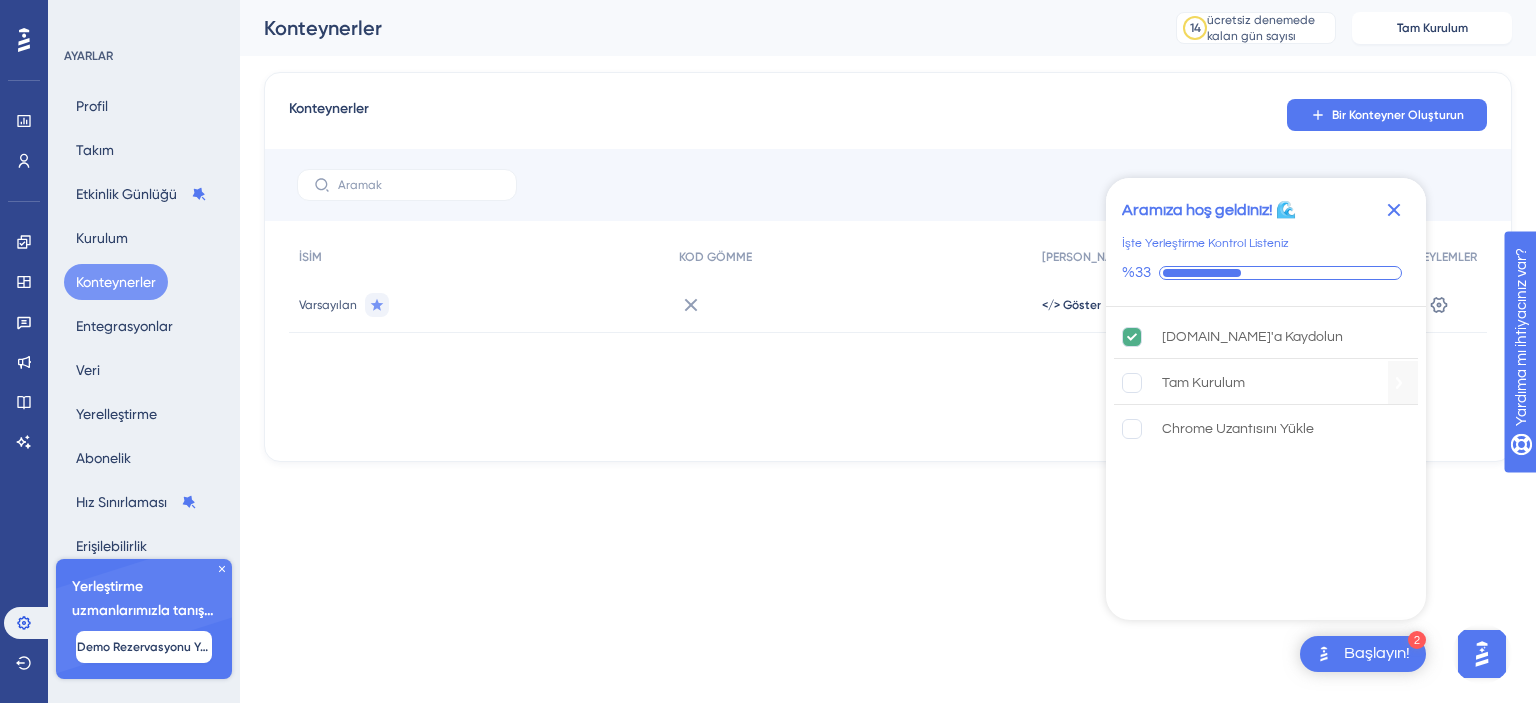 click on "Tam Kurulum" at bounding box center [1266, 383] 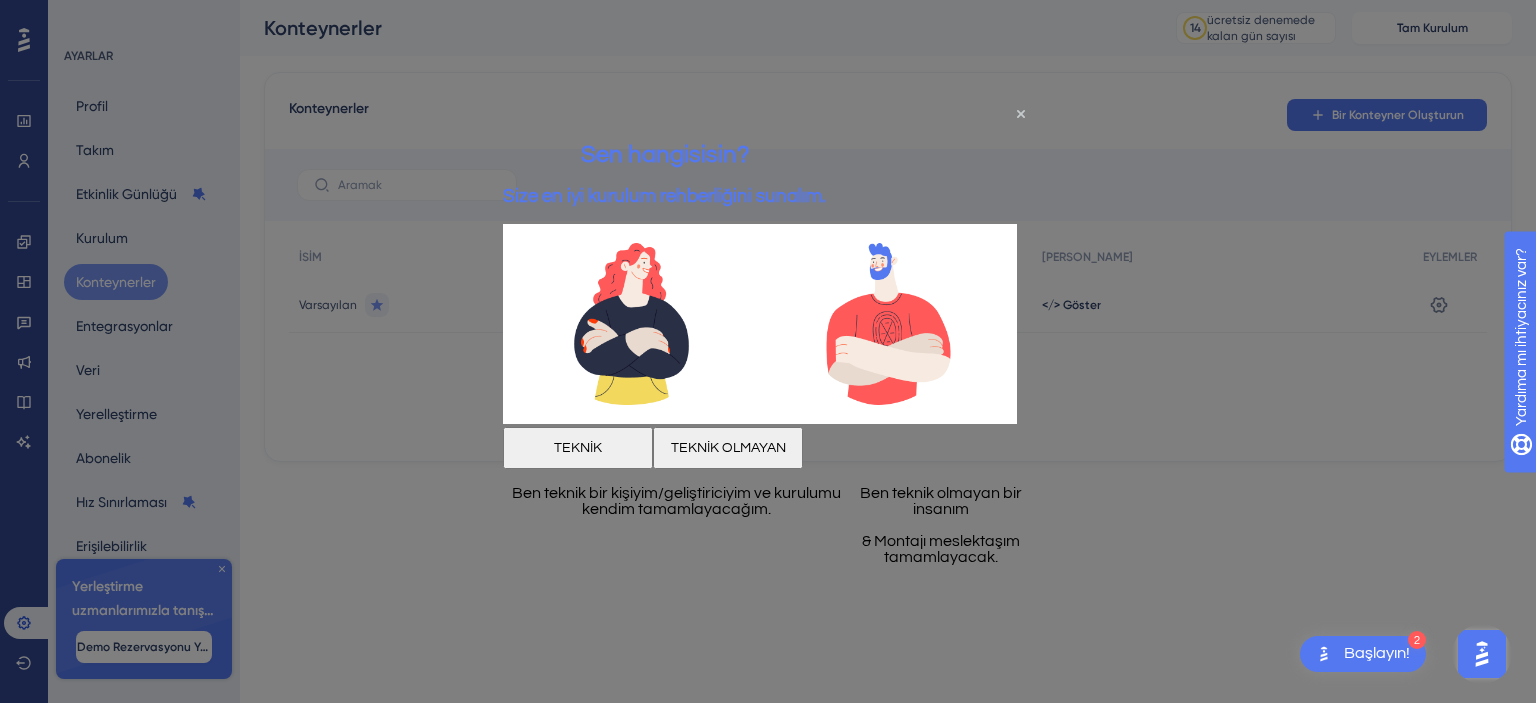 scroll, scrollTop: 0, scrollLeft: 0, axis: both 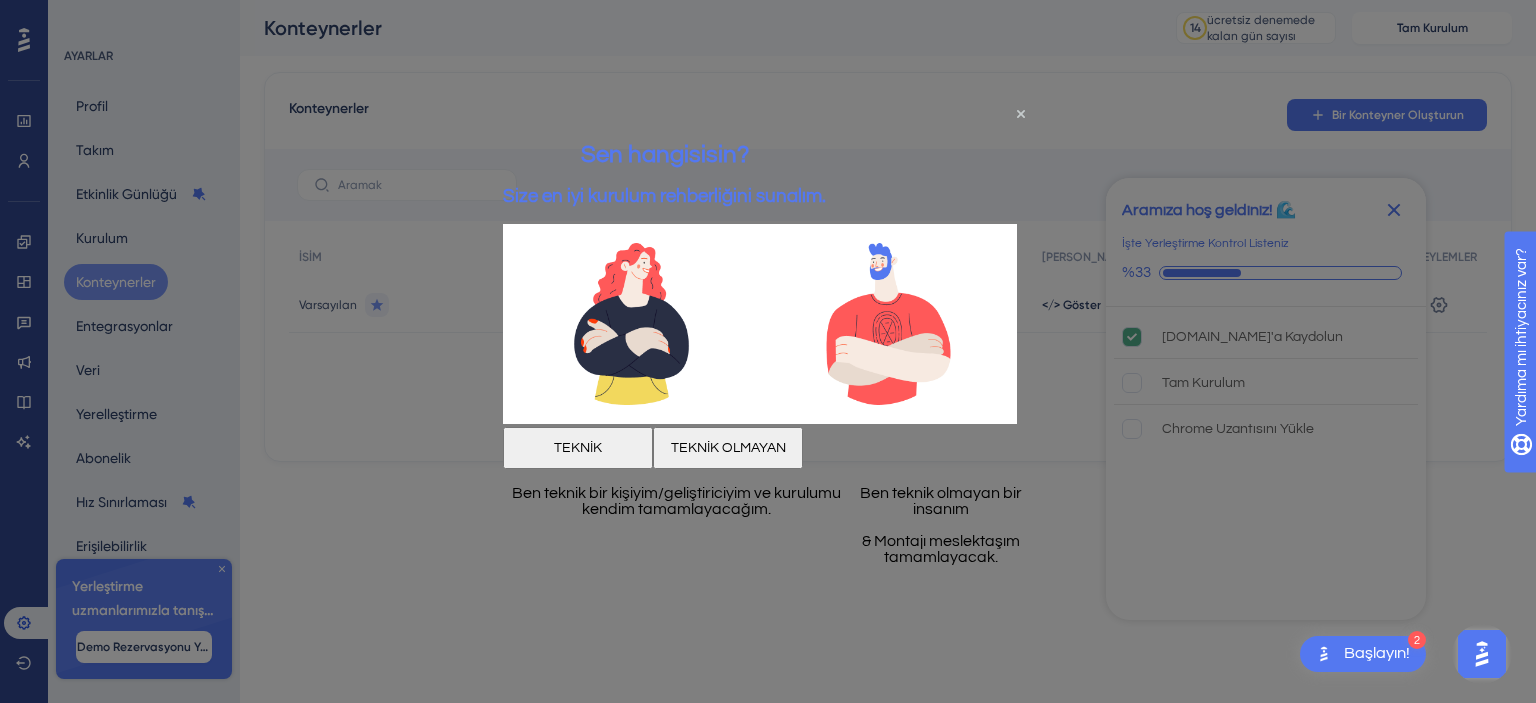 click at bounding box center (768, 351) 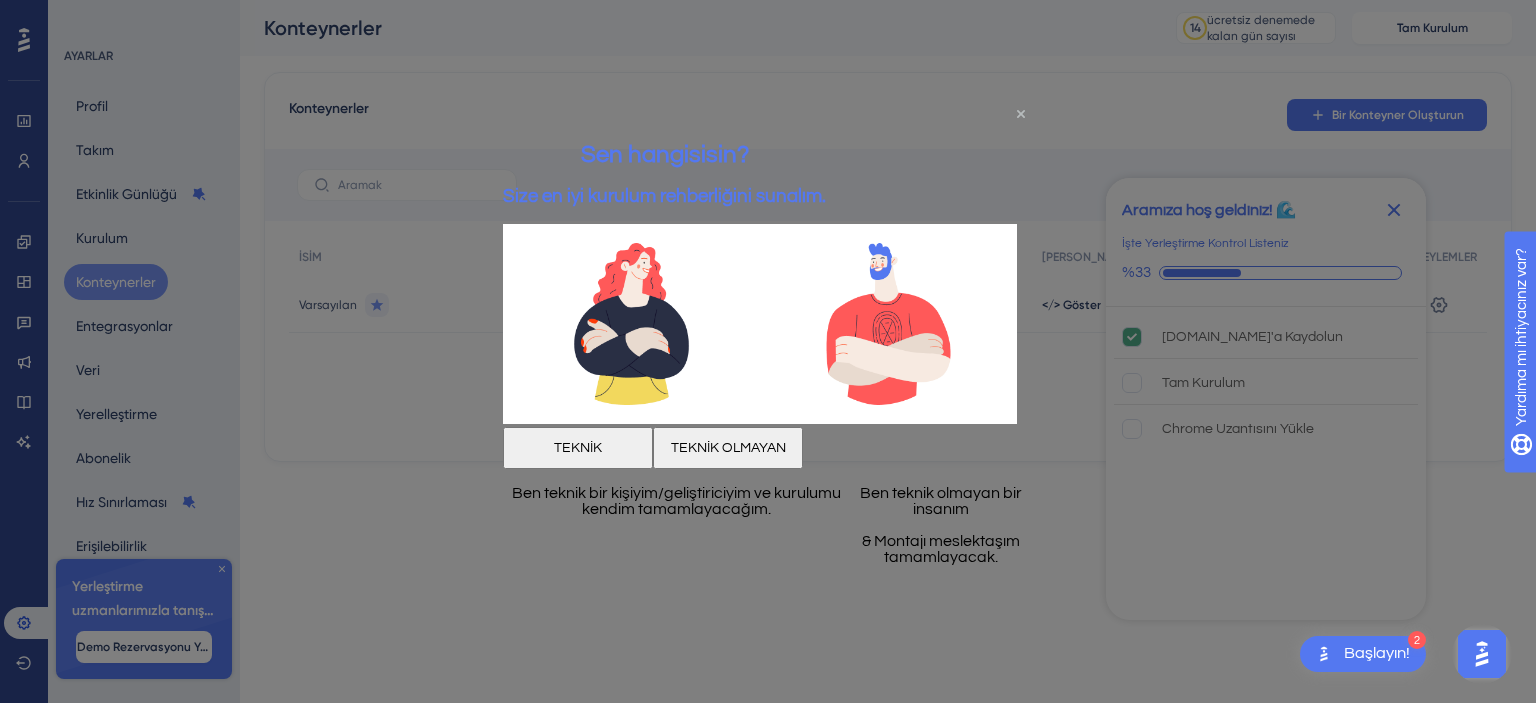drag, startPoint x: 1022, startPoint y: 109, endPoint x: 1542, endPoint y: 261, distance: 541.7601 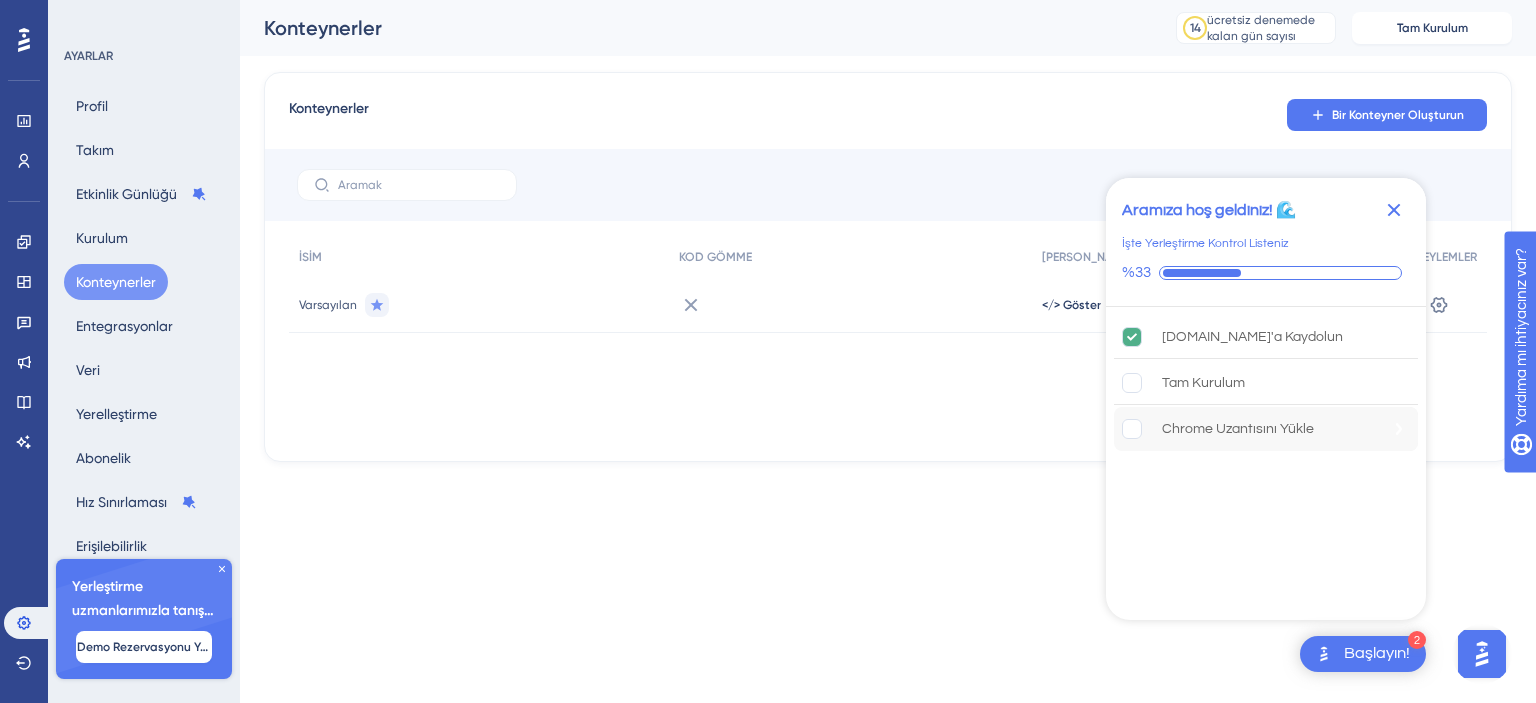 click on "Chrome Uzantısını Yükle" at bounding box center [1238, 429] 